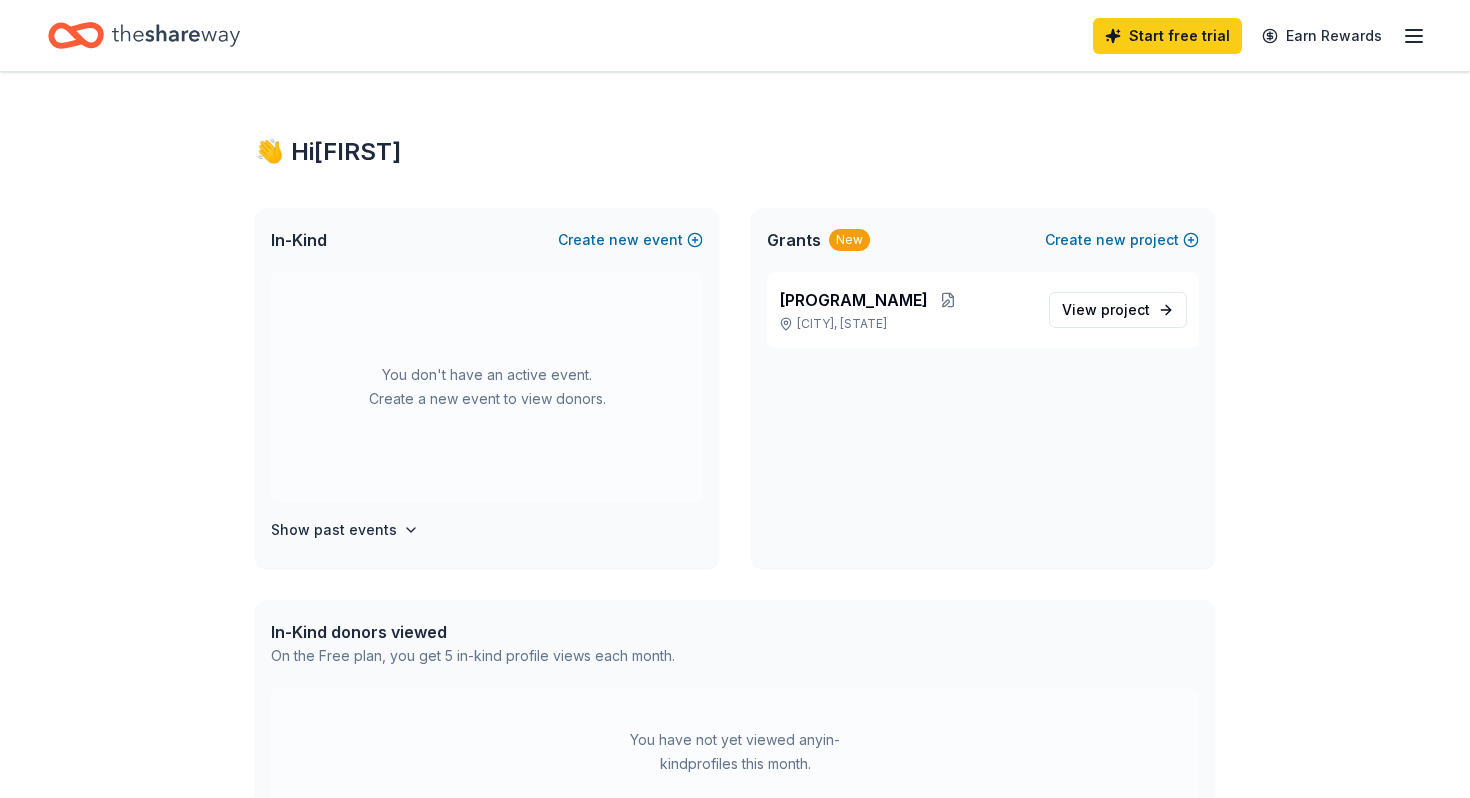 scroll, scrollTop: 0, scrollLeft: 0, axis: both 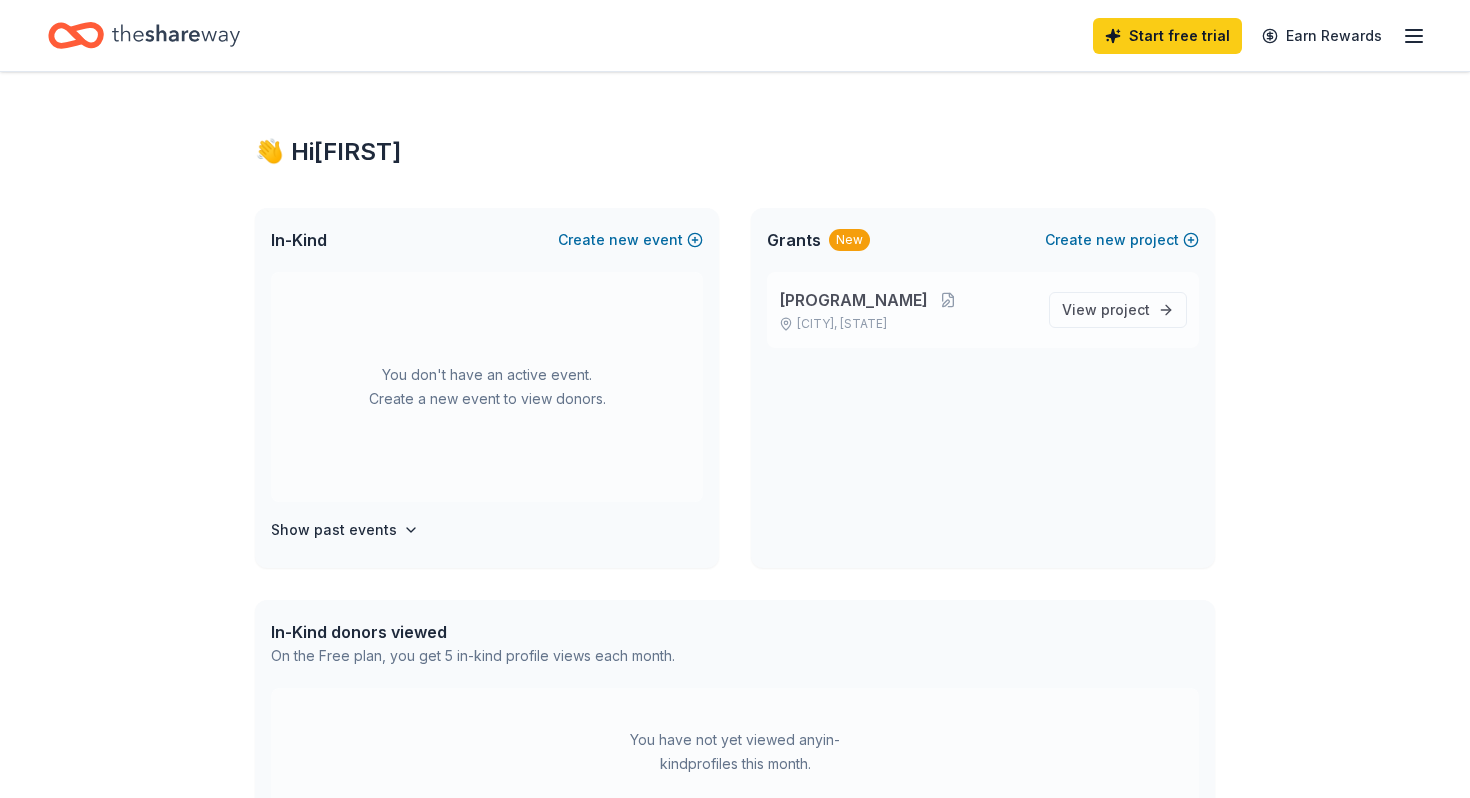 click on "Educator Prom Boston, MA View   project" at bounding box center [983, 310] 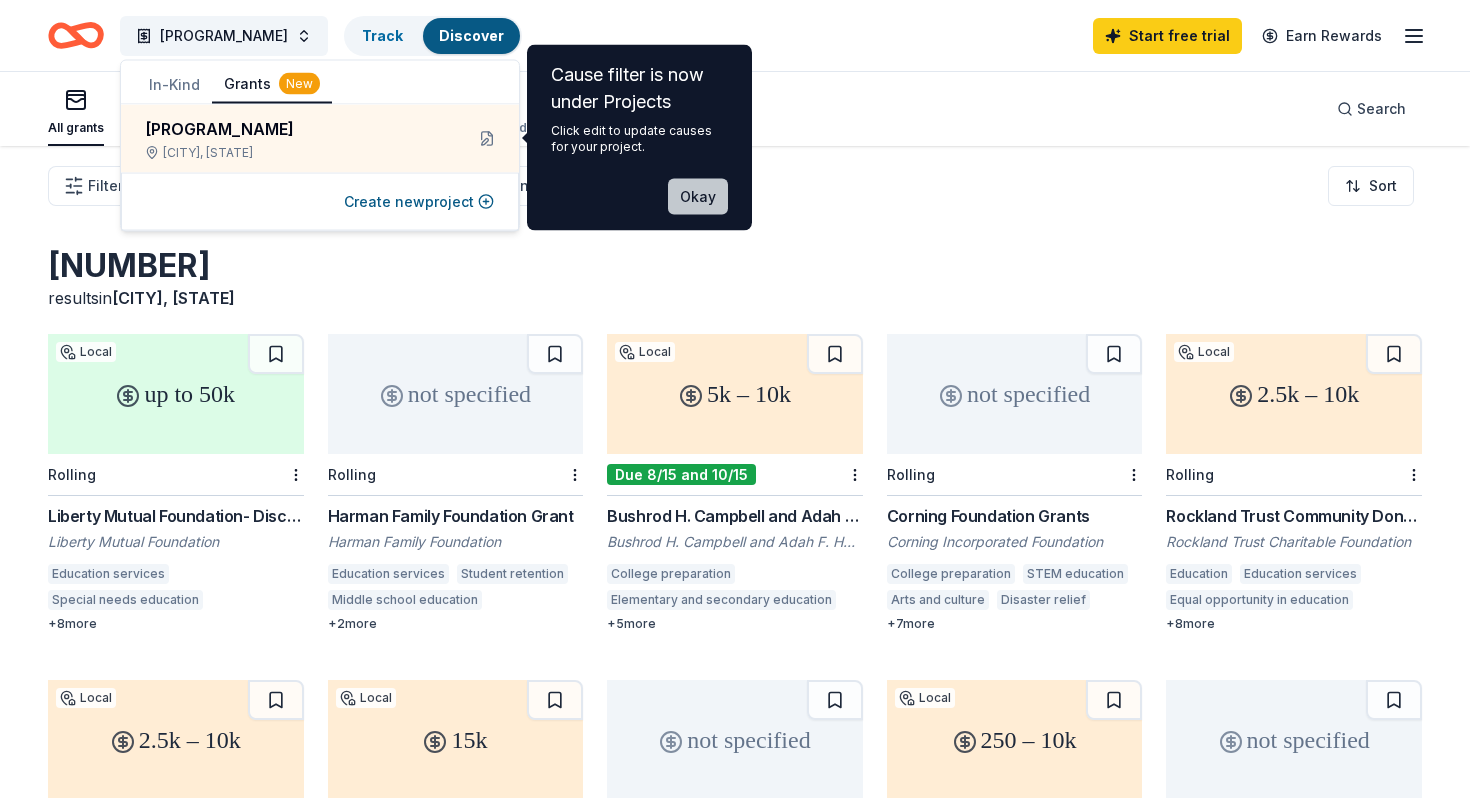 click on "Okay" at bounding box center (698, 197) 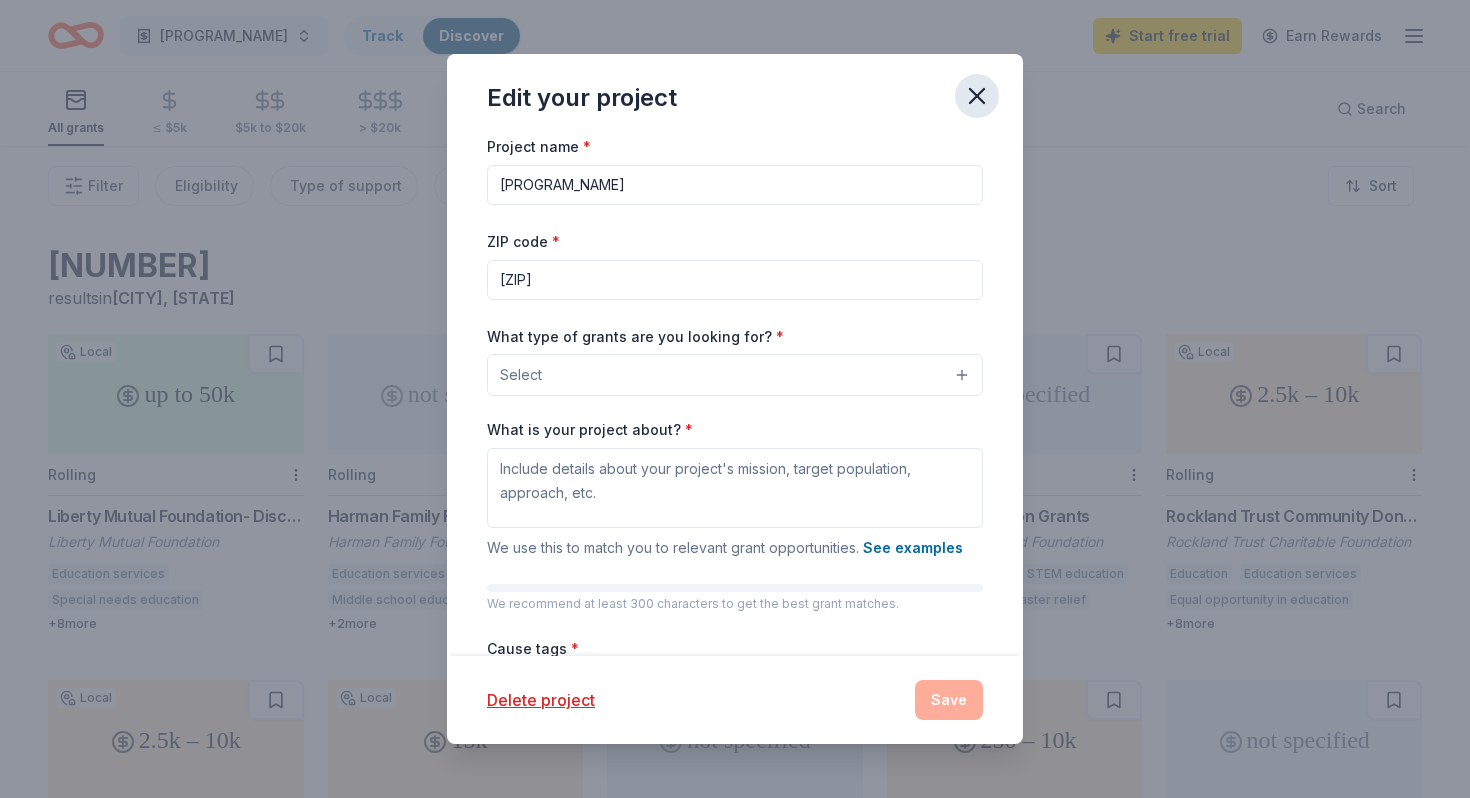 click 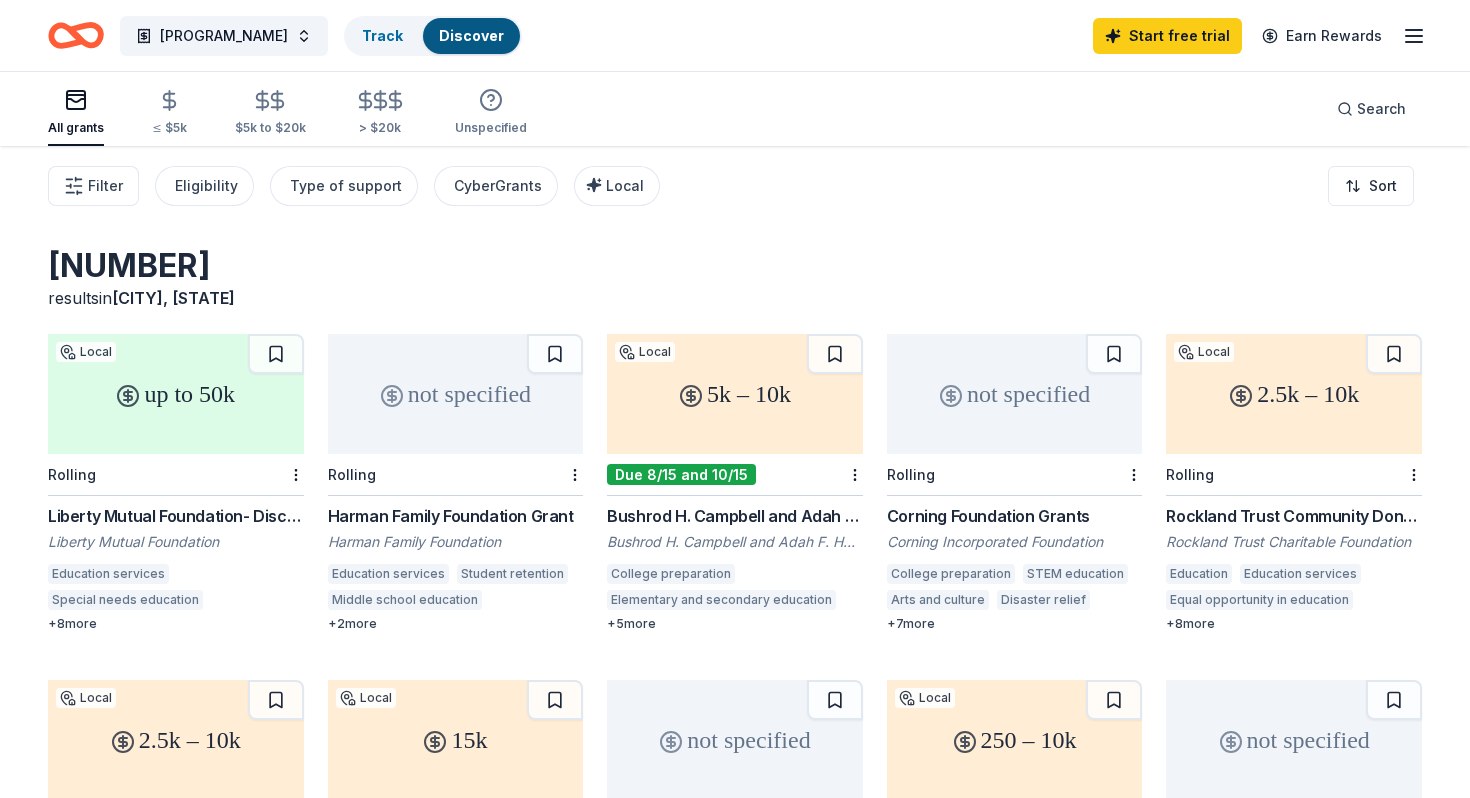 click on "Educator Prom Track  Discover" at bounding box center [285, 35] 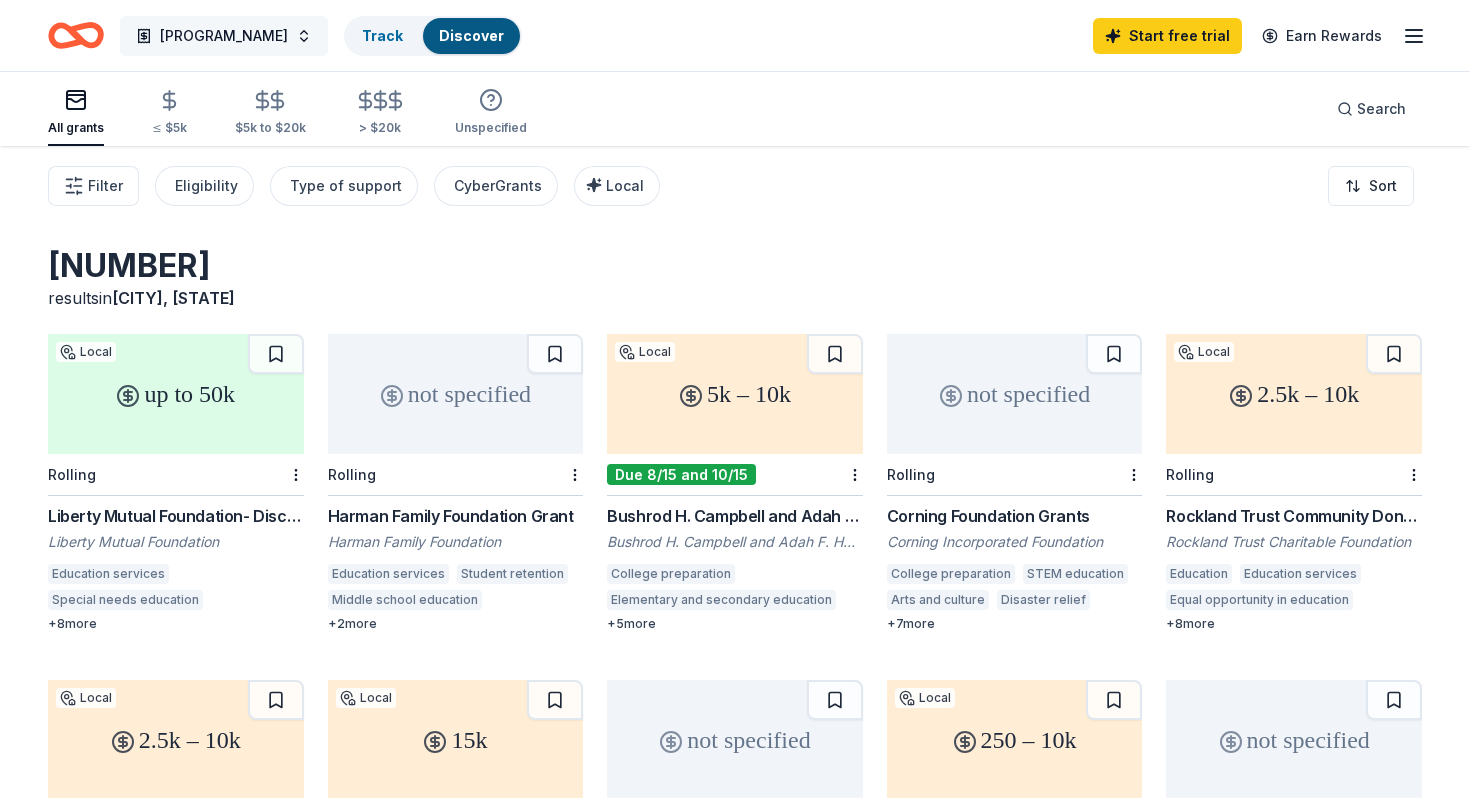 click on "Educator Prom" at bounding box center [224, 36] 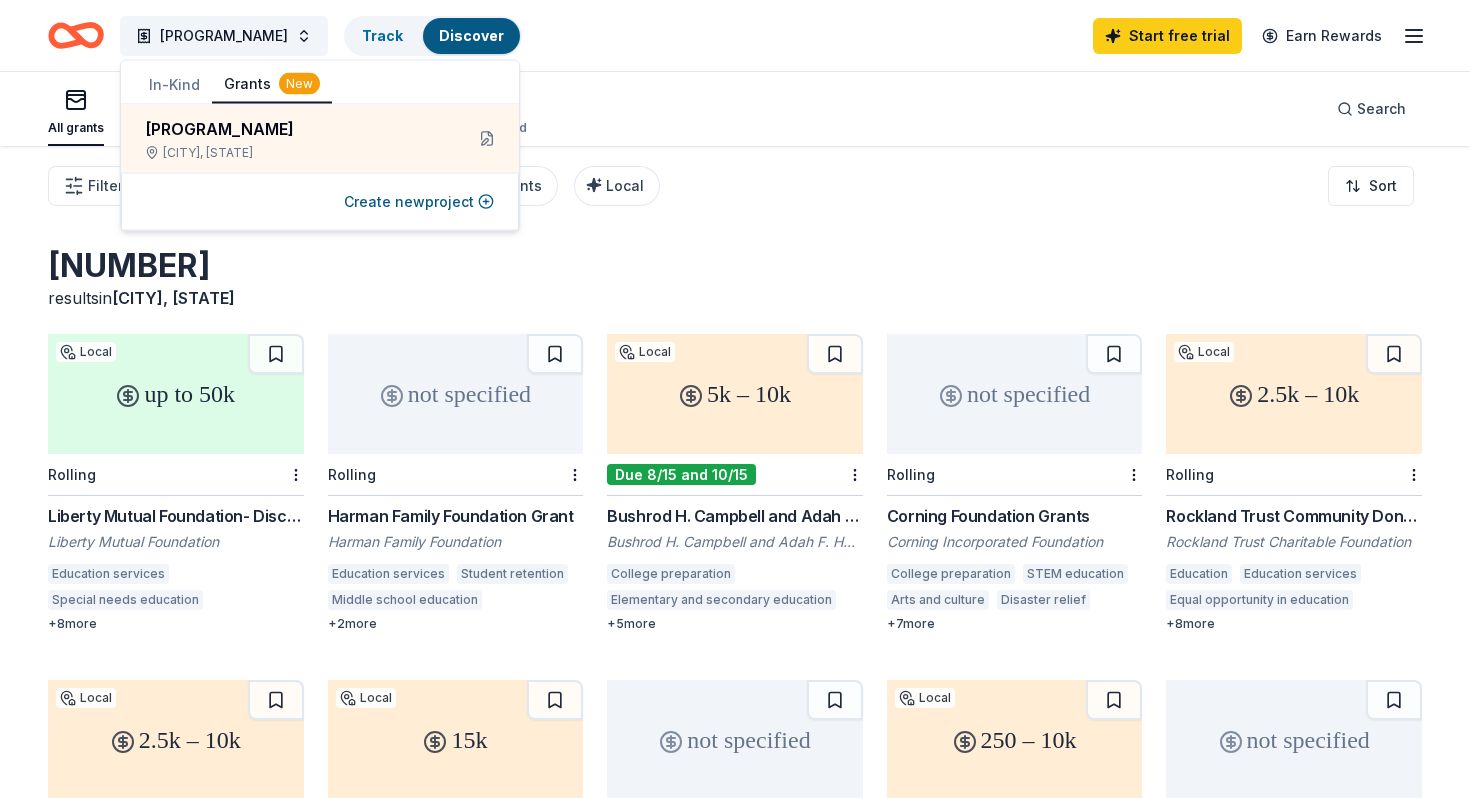 click on "In-Kind" at bounding box center (174, 85) 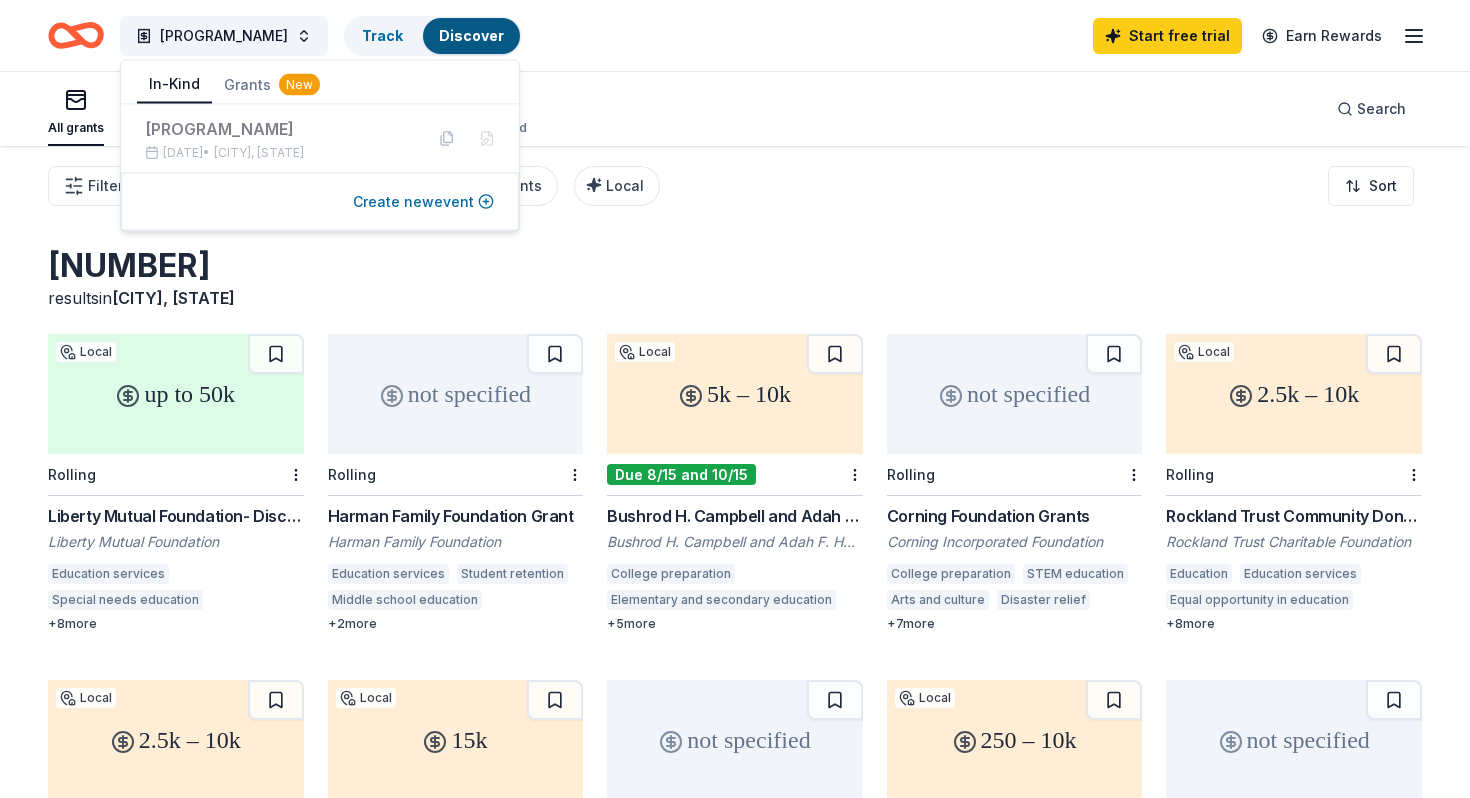 click on "Create new  event" at bounding box center (423, 202) 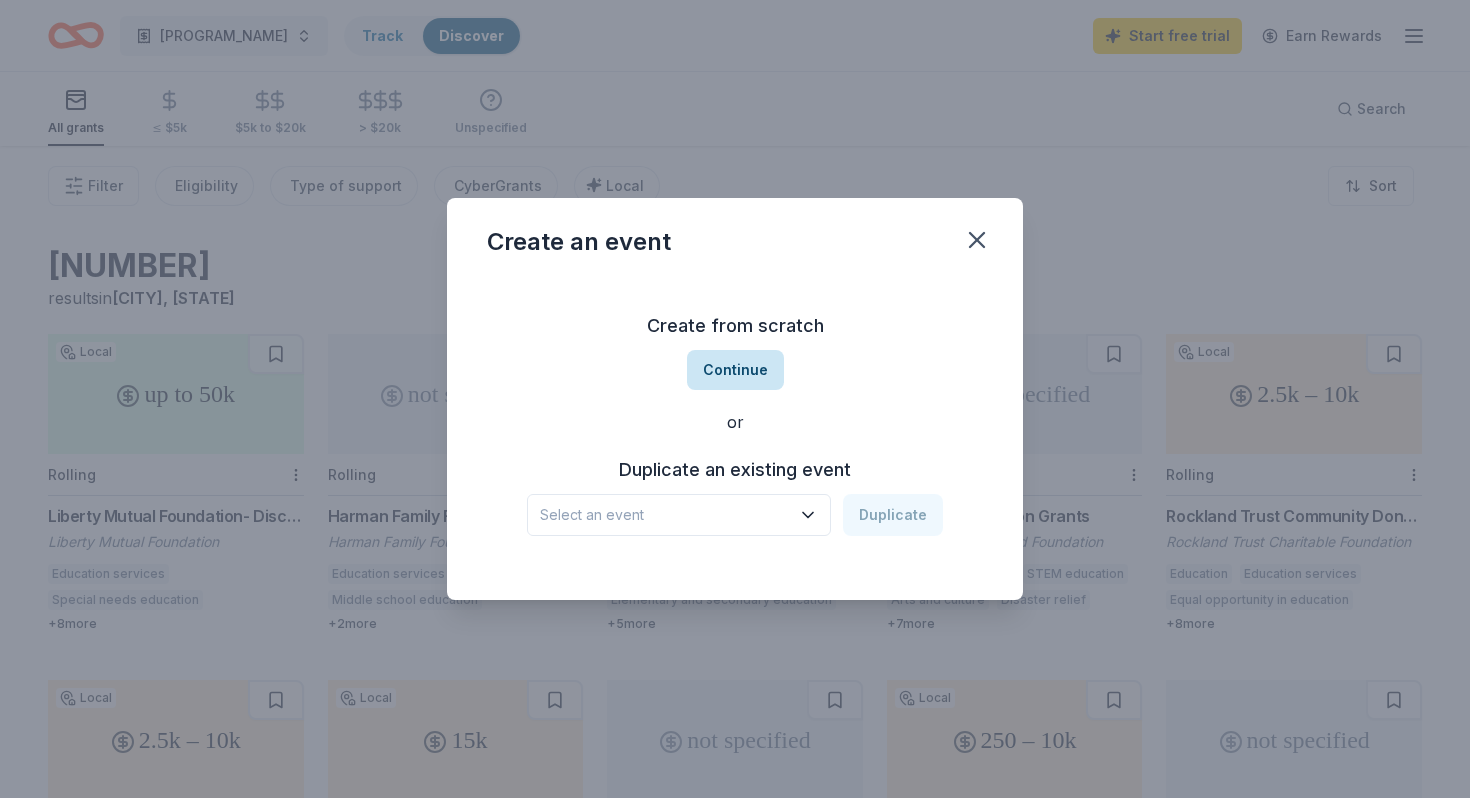 click on "Continue" at bounding box center (735, 370) 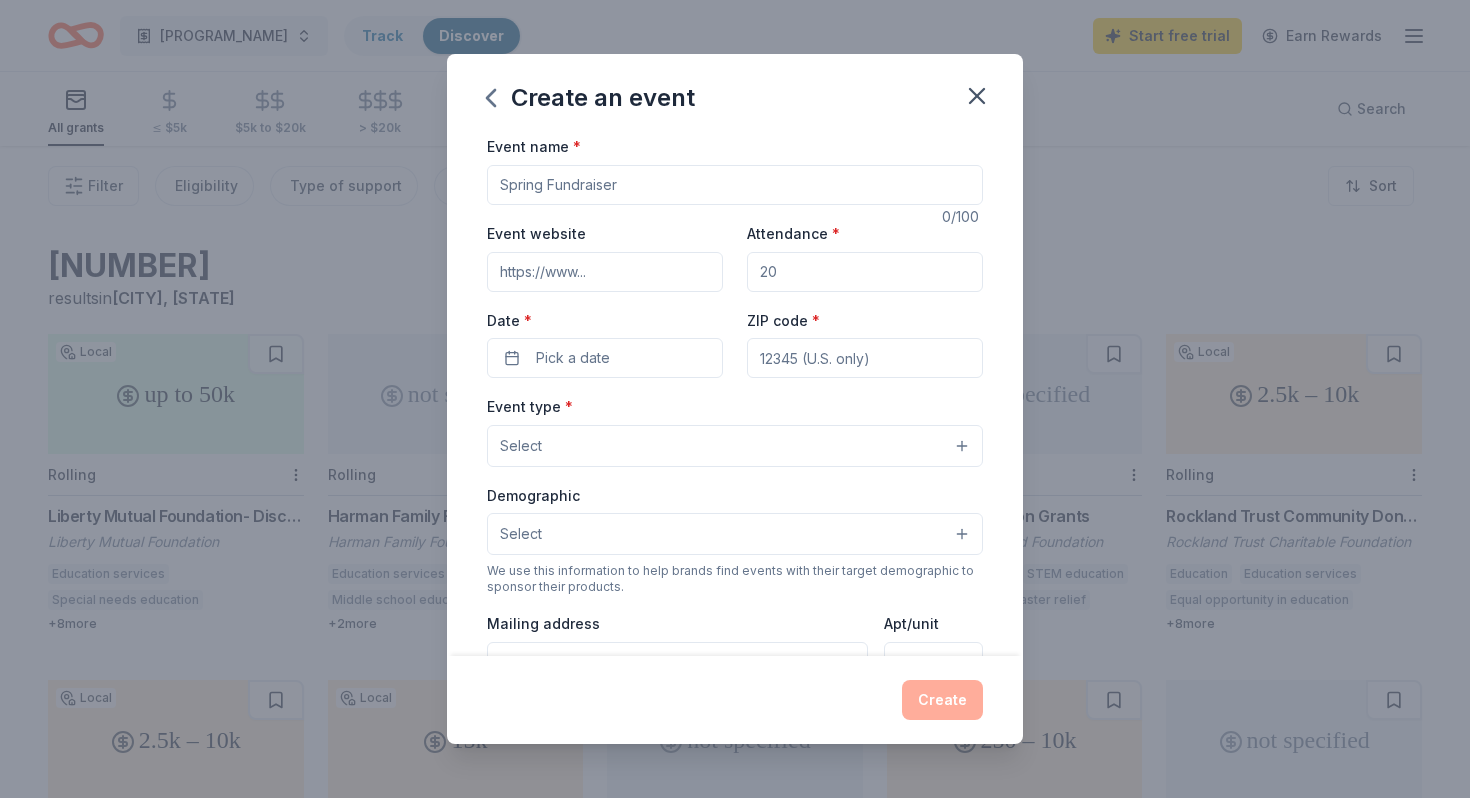 click on "Event name *" at bounding box center [735, 185] 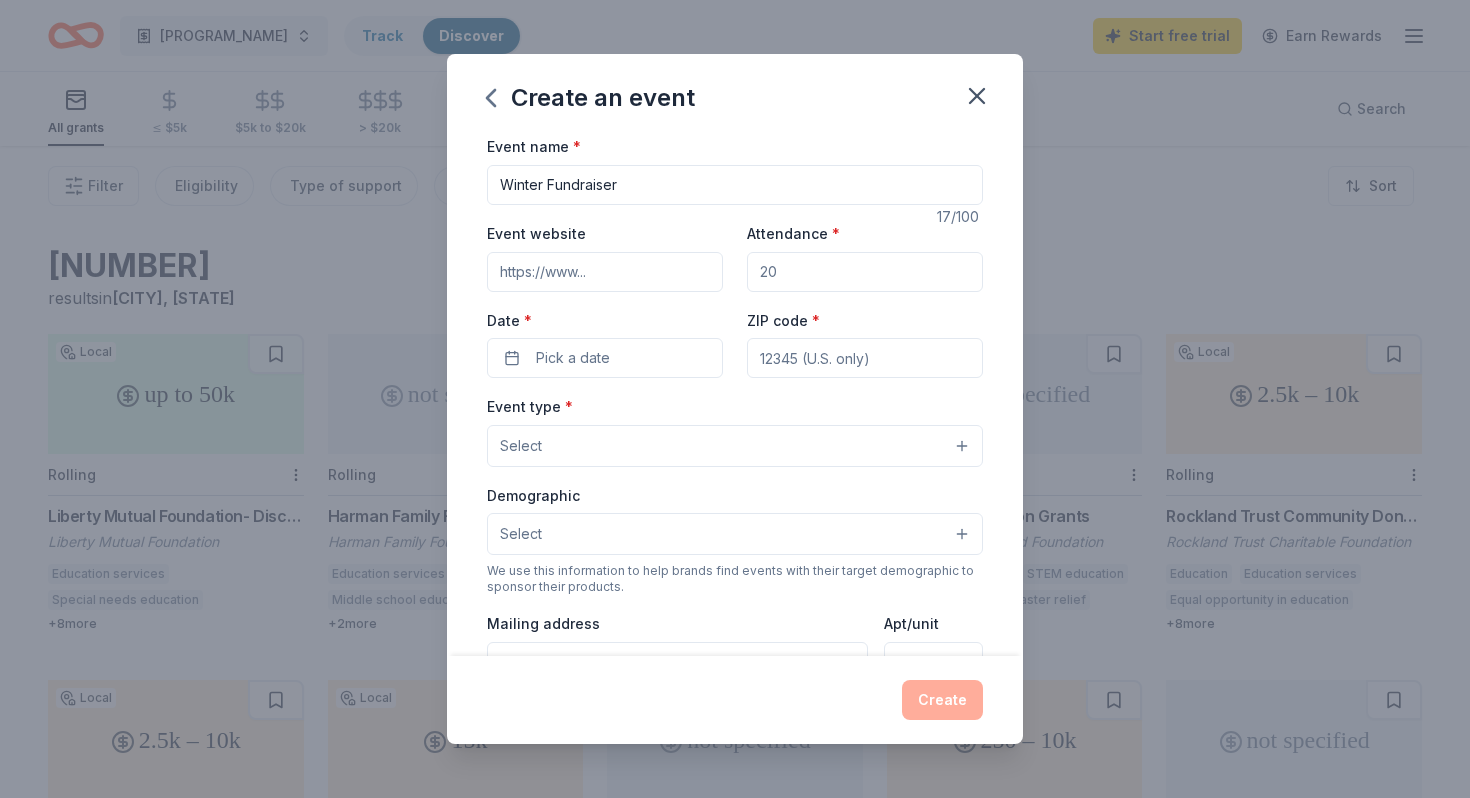 type on "Winter Fundraiser" 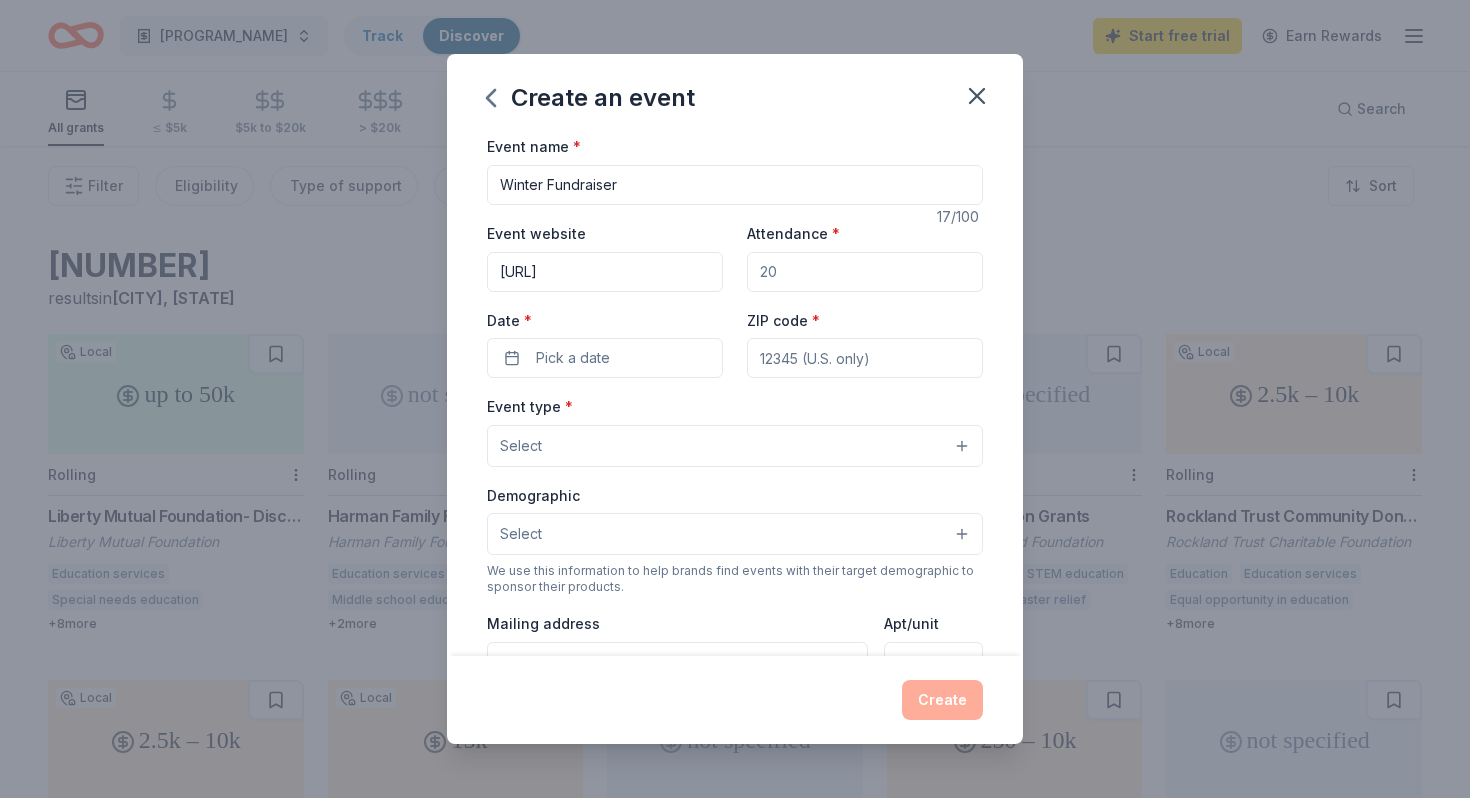click on "Attendance *" at bounding box center (865, 272) 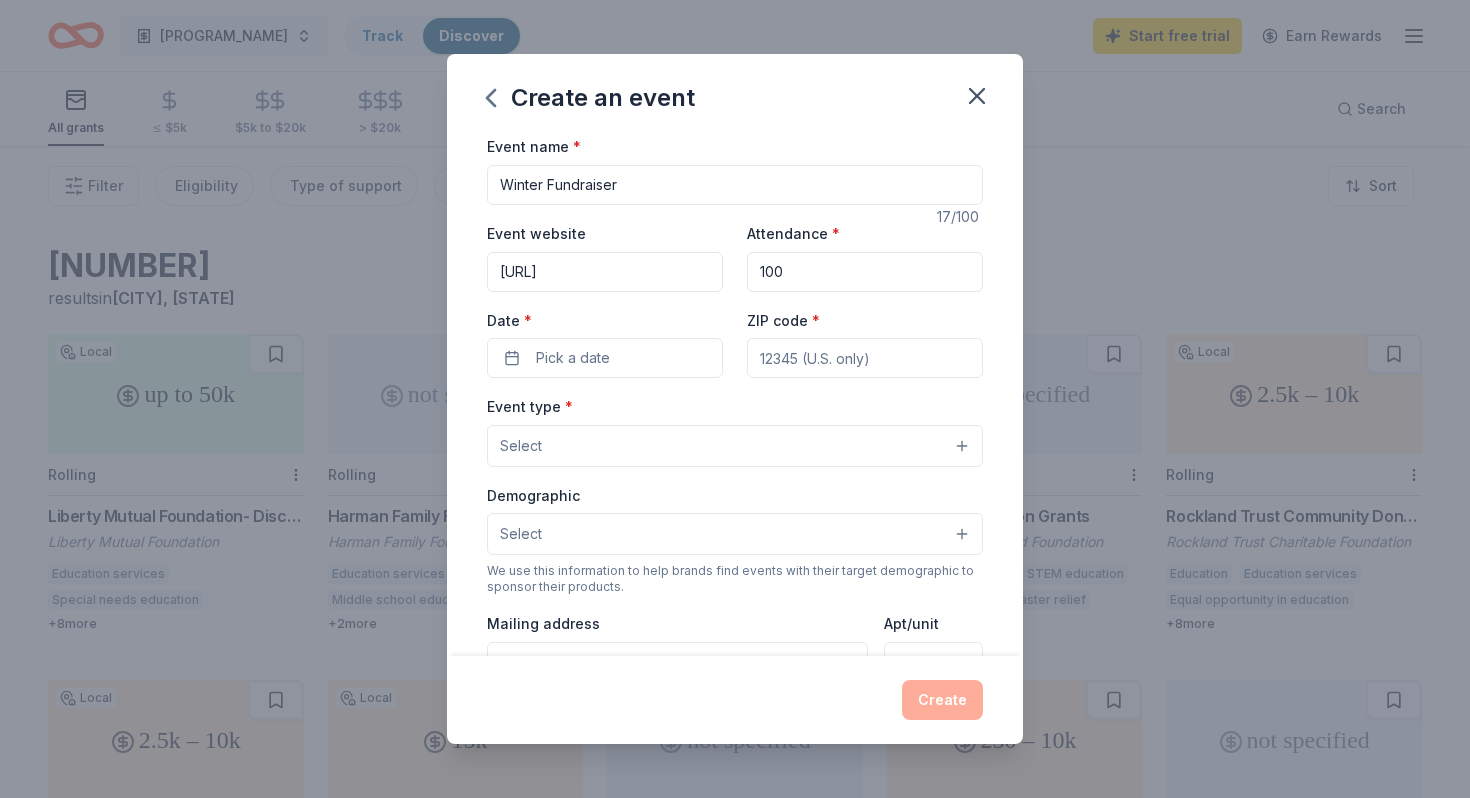 type on "100" 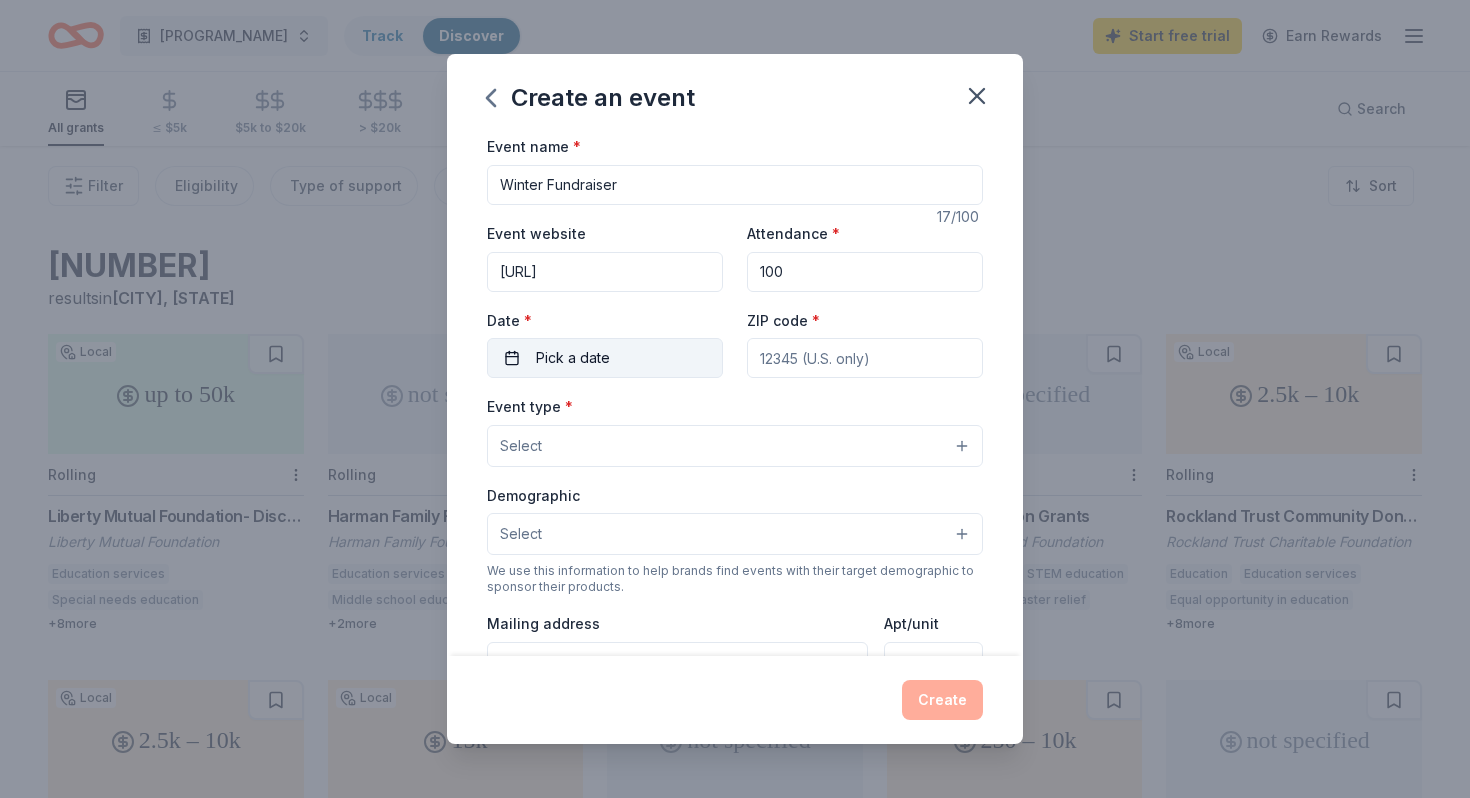 click on "Pick a date" at bounding box center (605, 358) 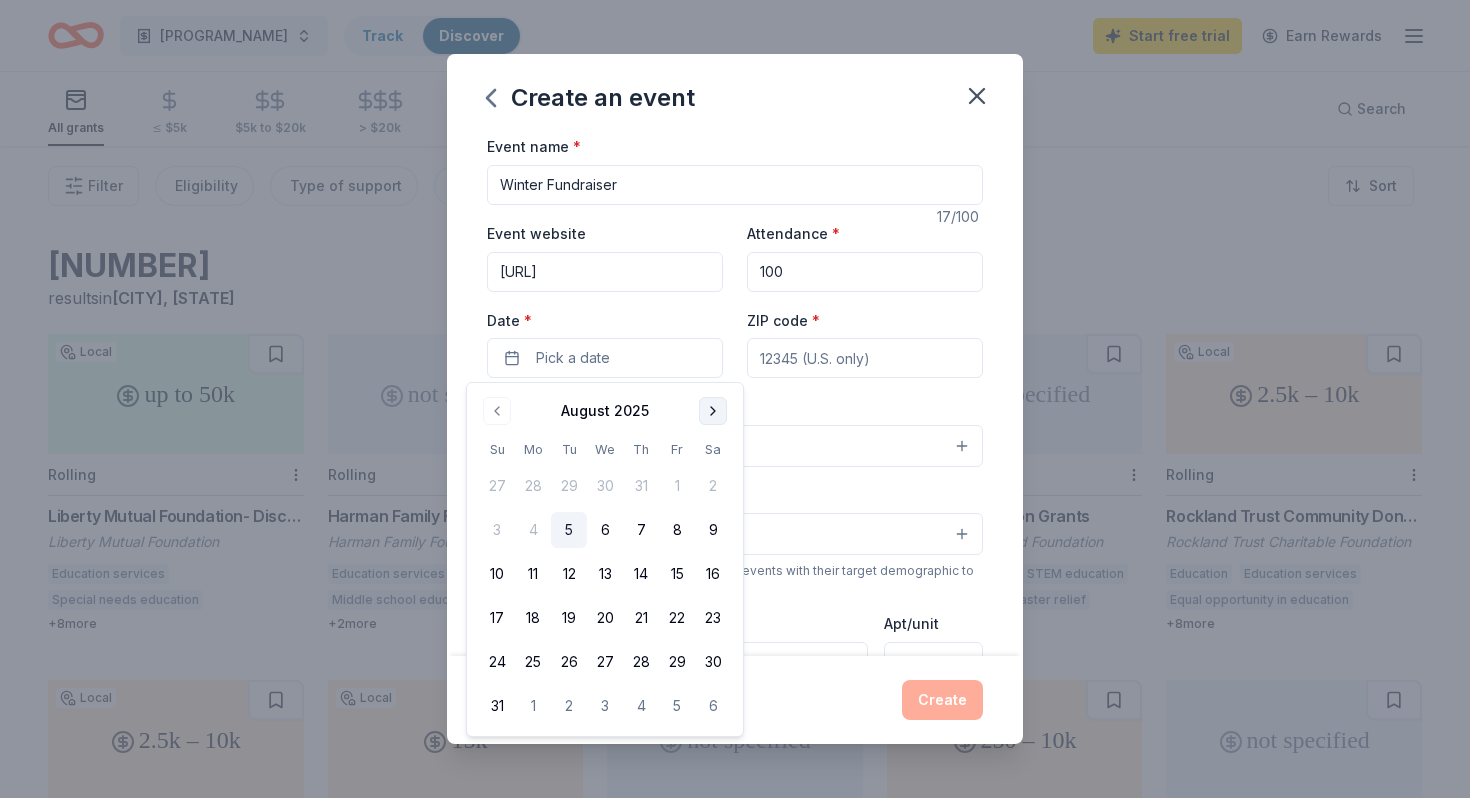 click at bounding box center (713, 411) 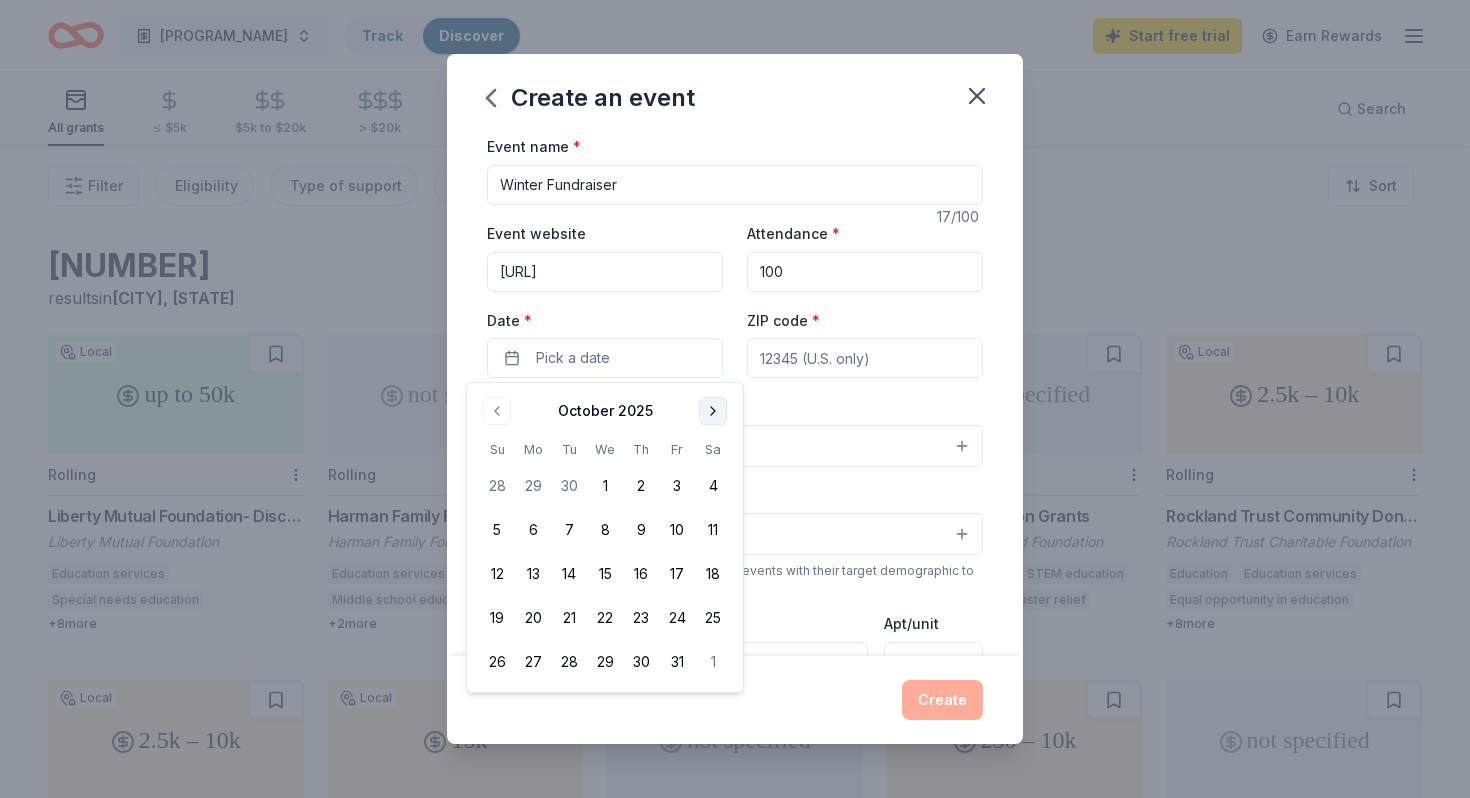 click at bounding box center (713, 411) 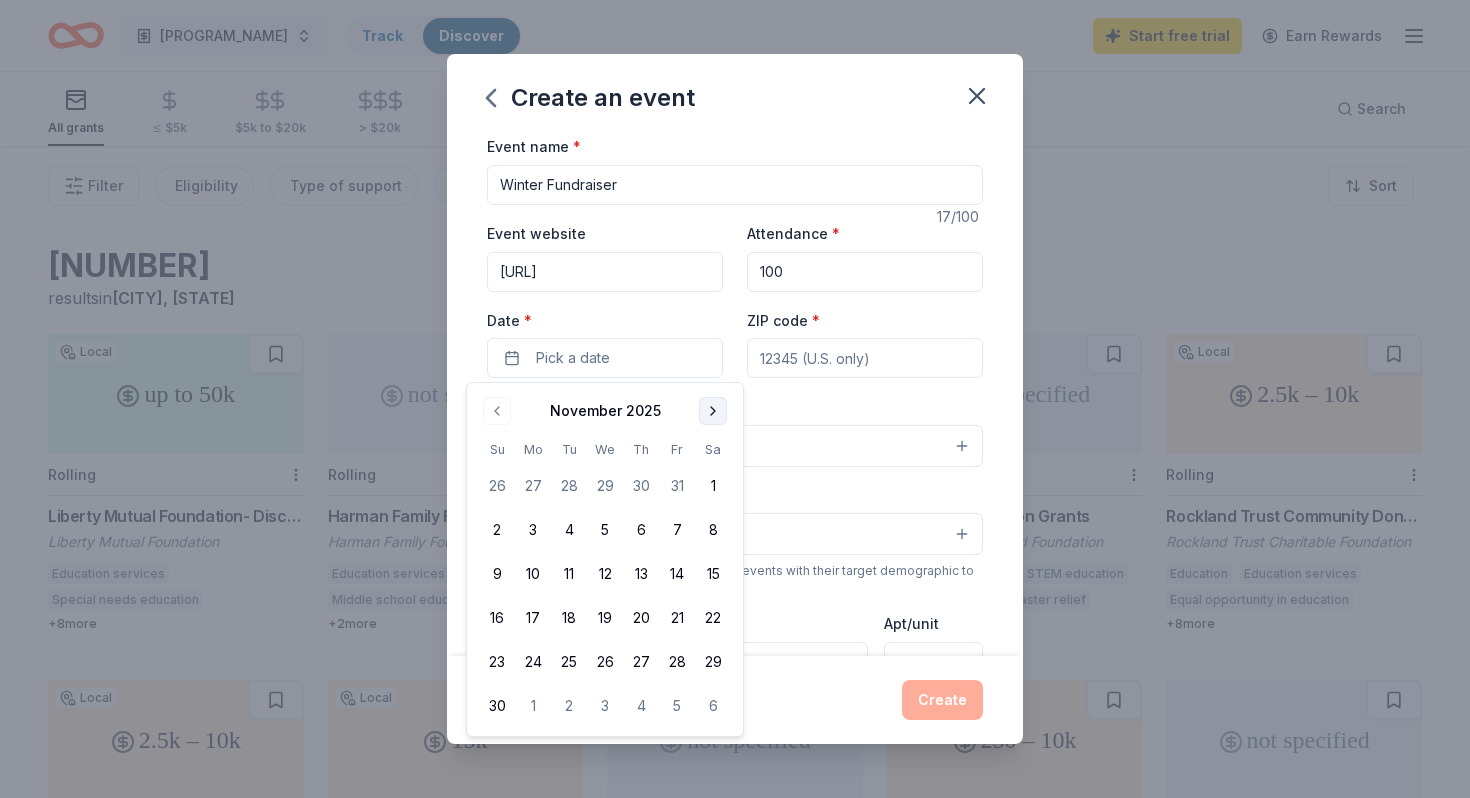 click at bounding box center (713, 411) 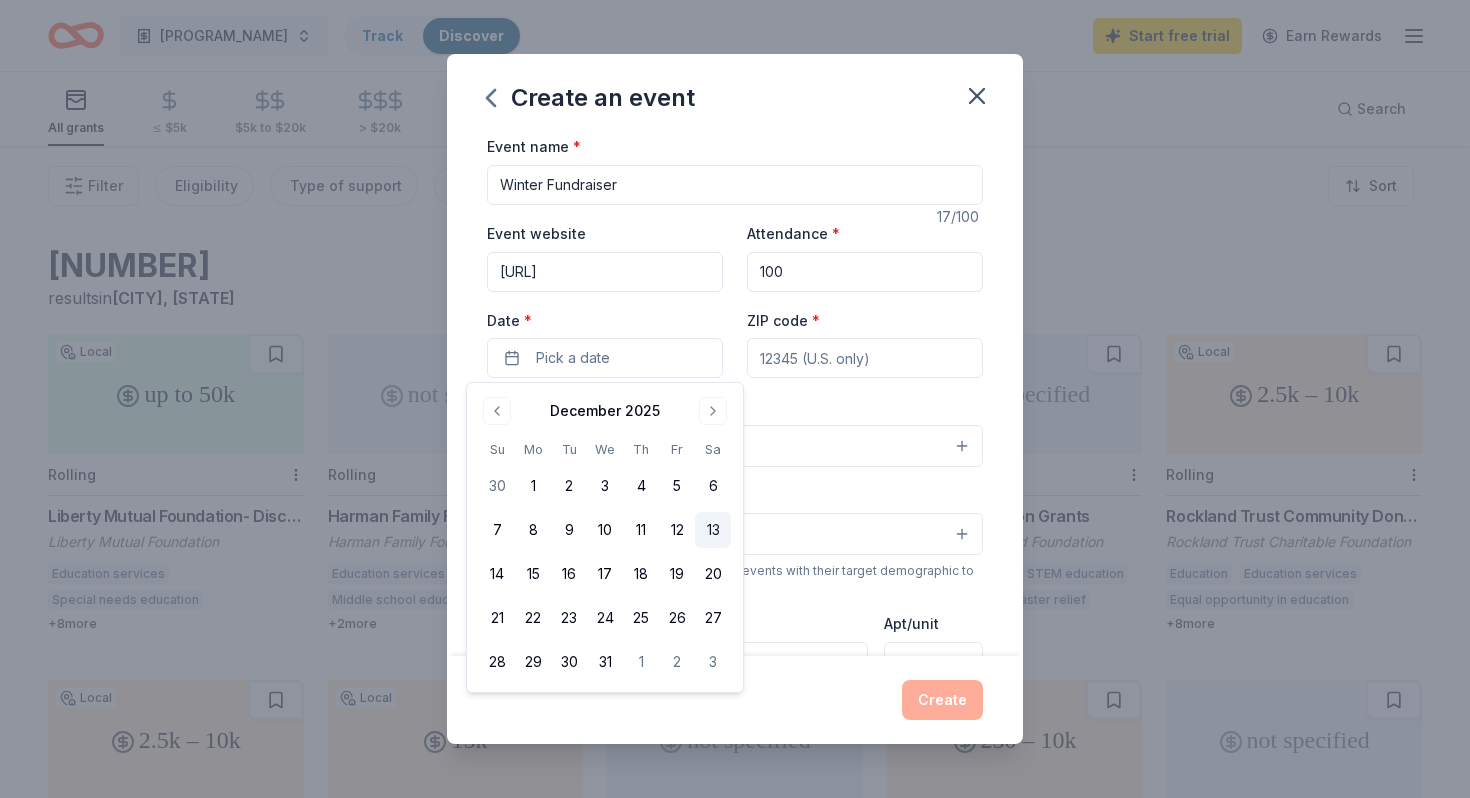 click on "13" at bounding box center (713, 530) 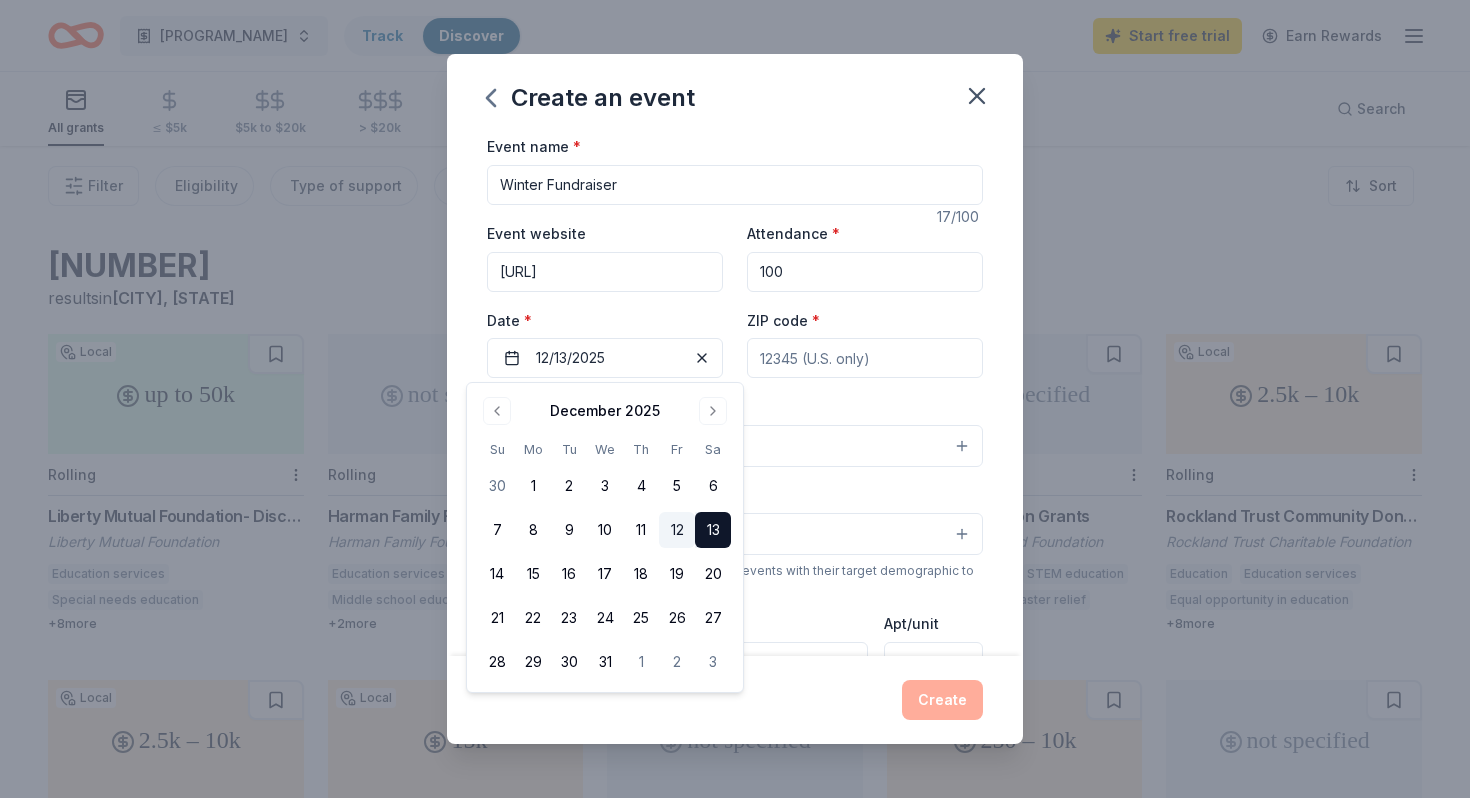 click on "12" at bounding box center [677, 530] 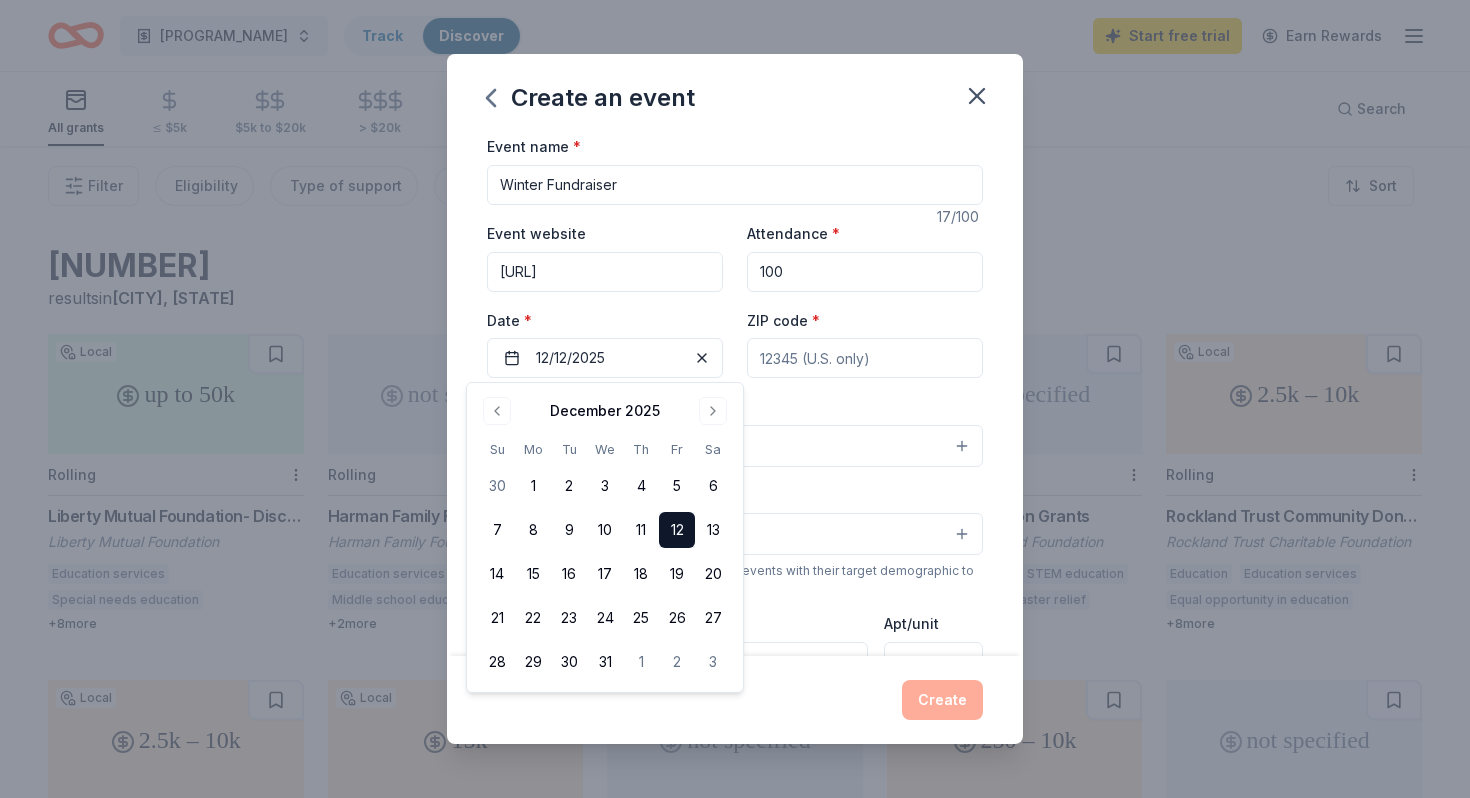 click on "Event type * Select" at bounding box center (735, 430) 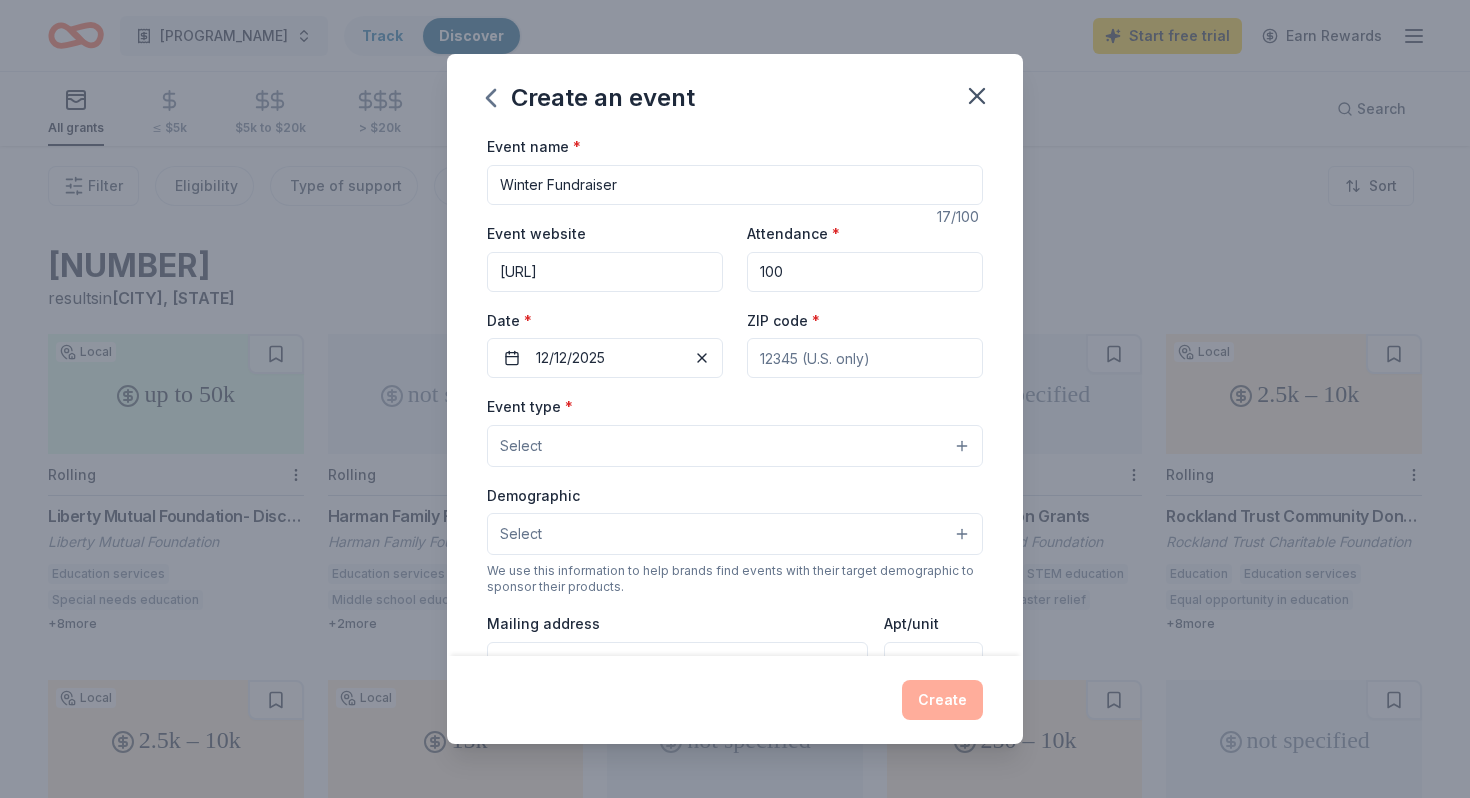 click on "ZIP code *" at bounding box center (865, 358) 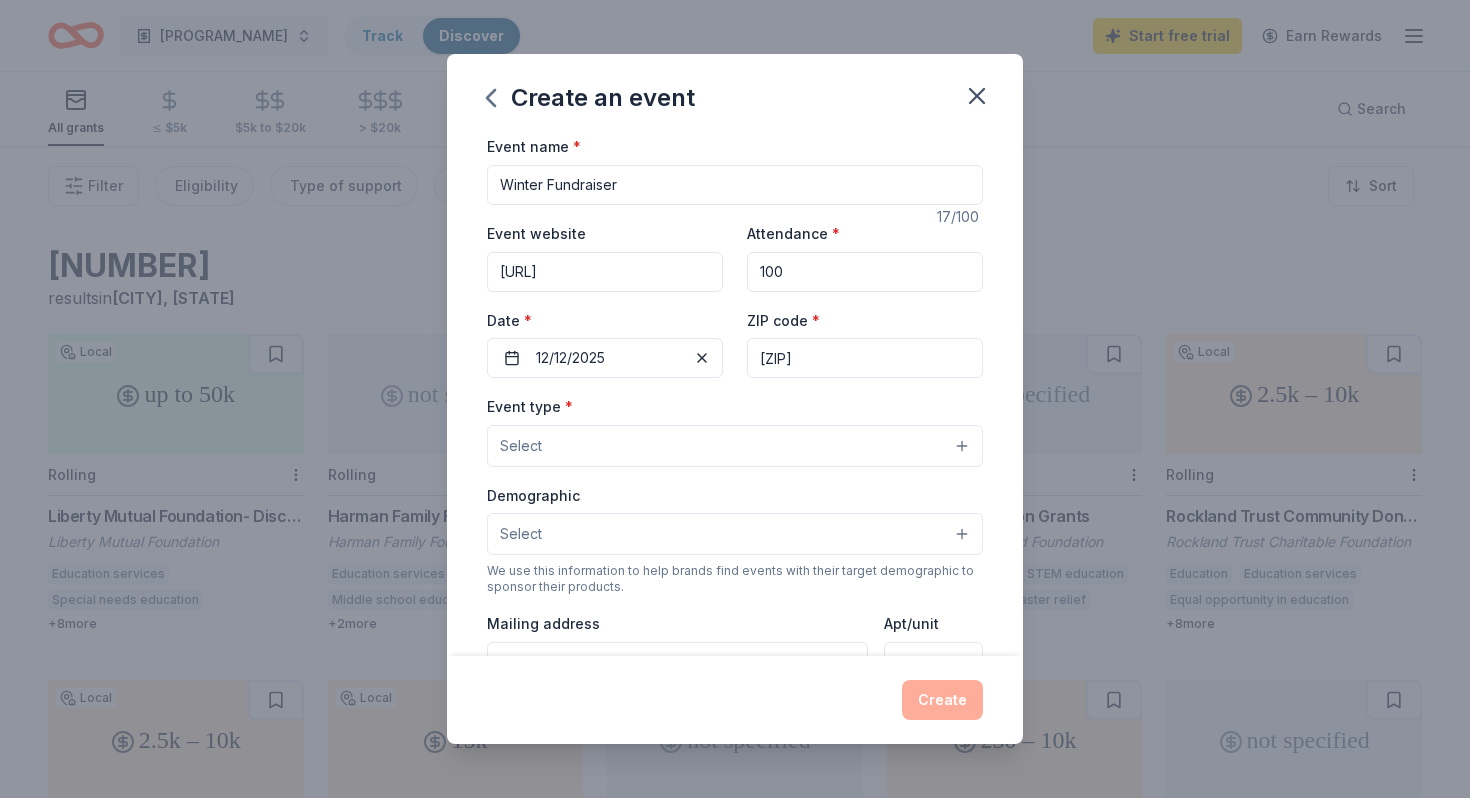 type on "02125" 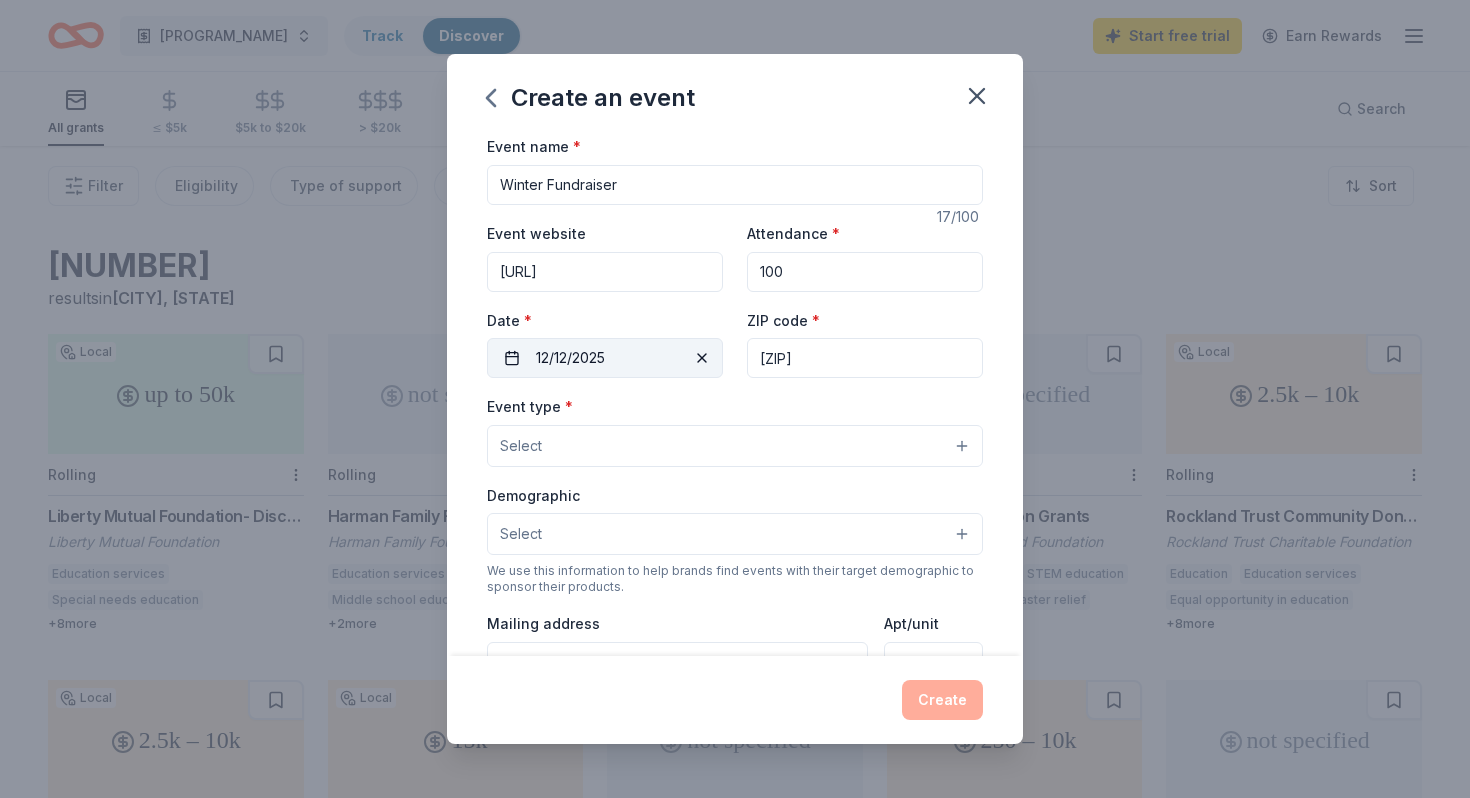 click on "12/12/2025" at bounding box center (605, 358) 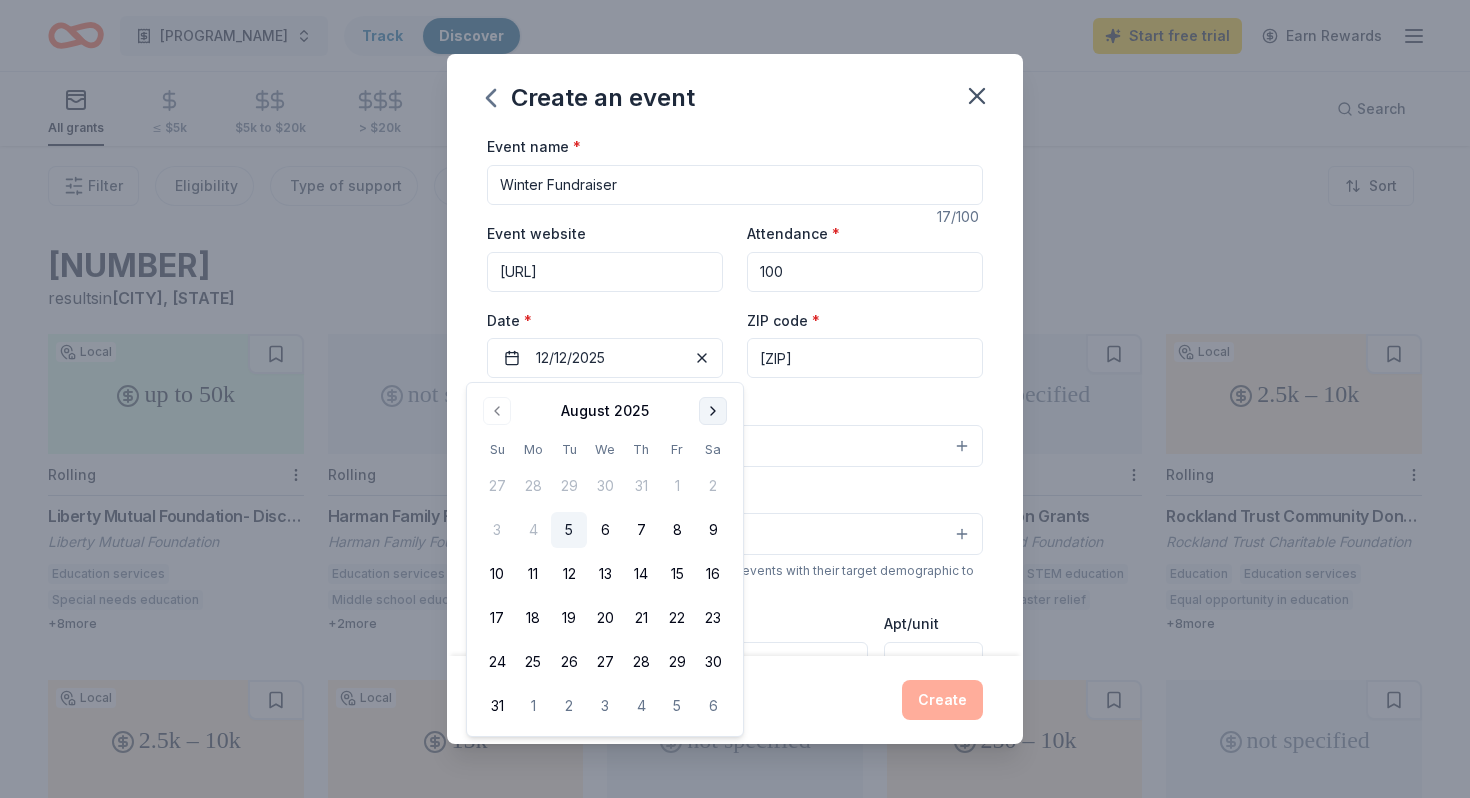 click at bounding box center [713, 411] 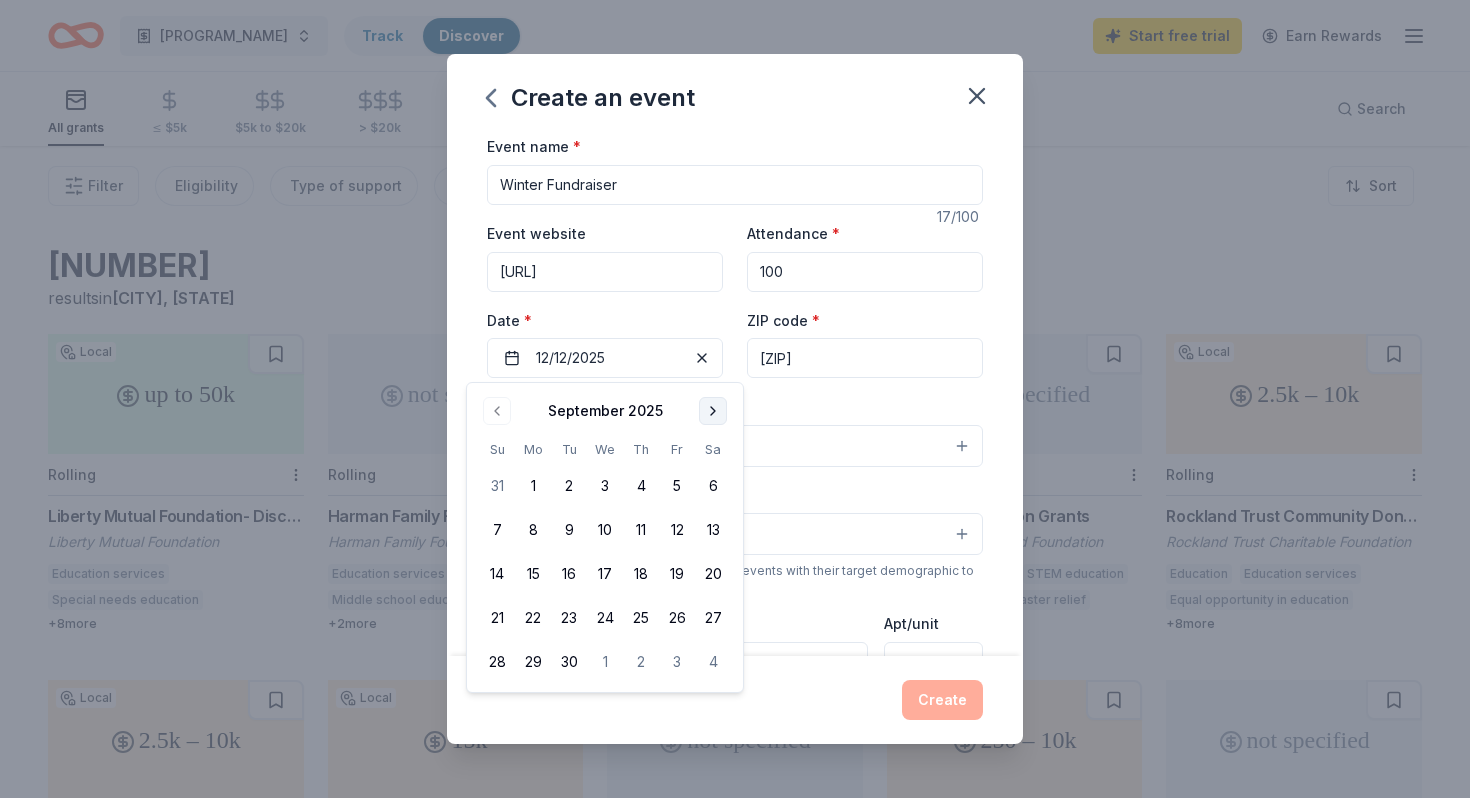 click at bounding box center [713, 411] 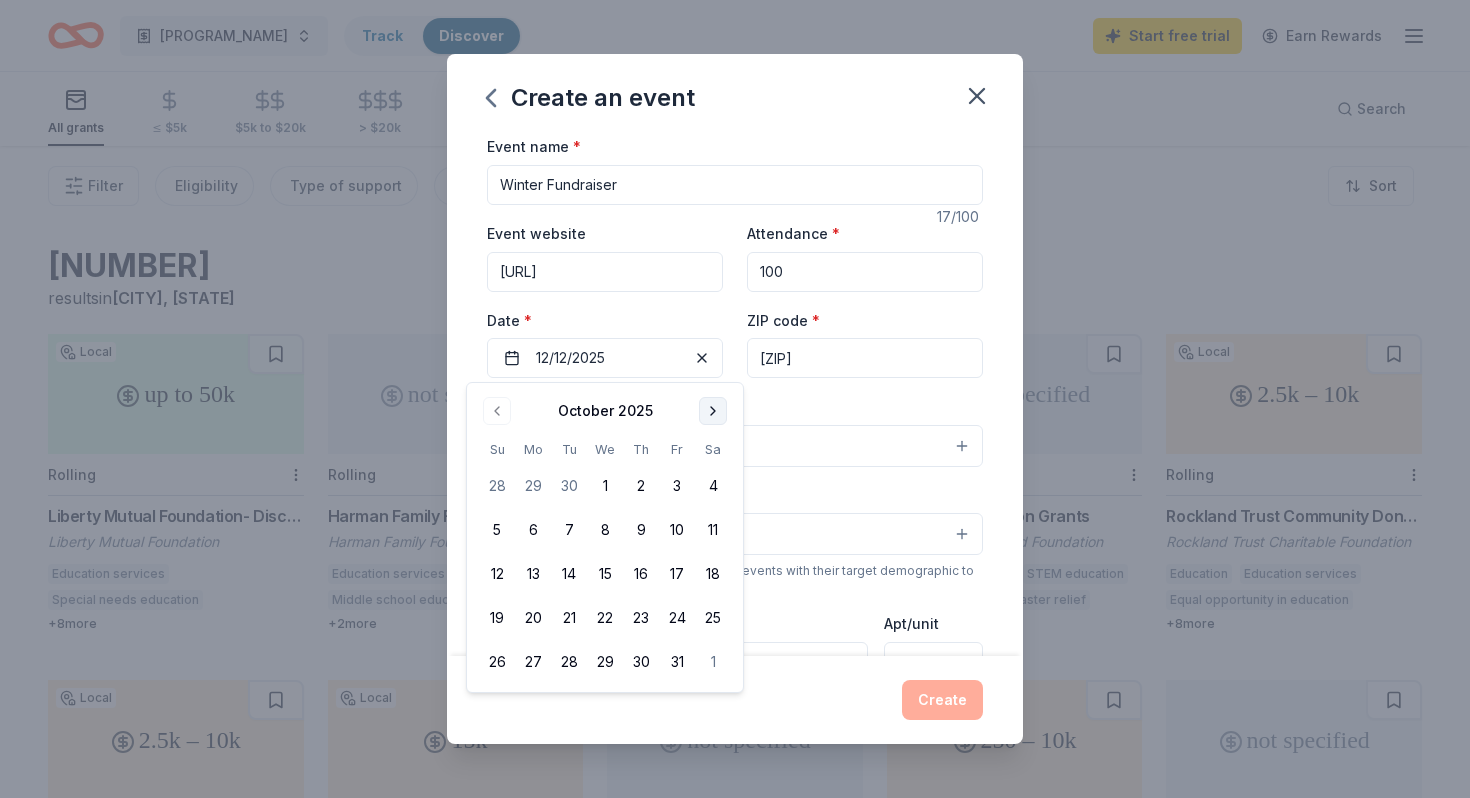 click at bounding box center (713, 411) 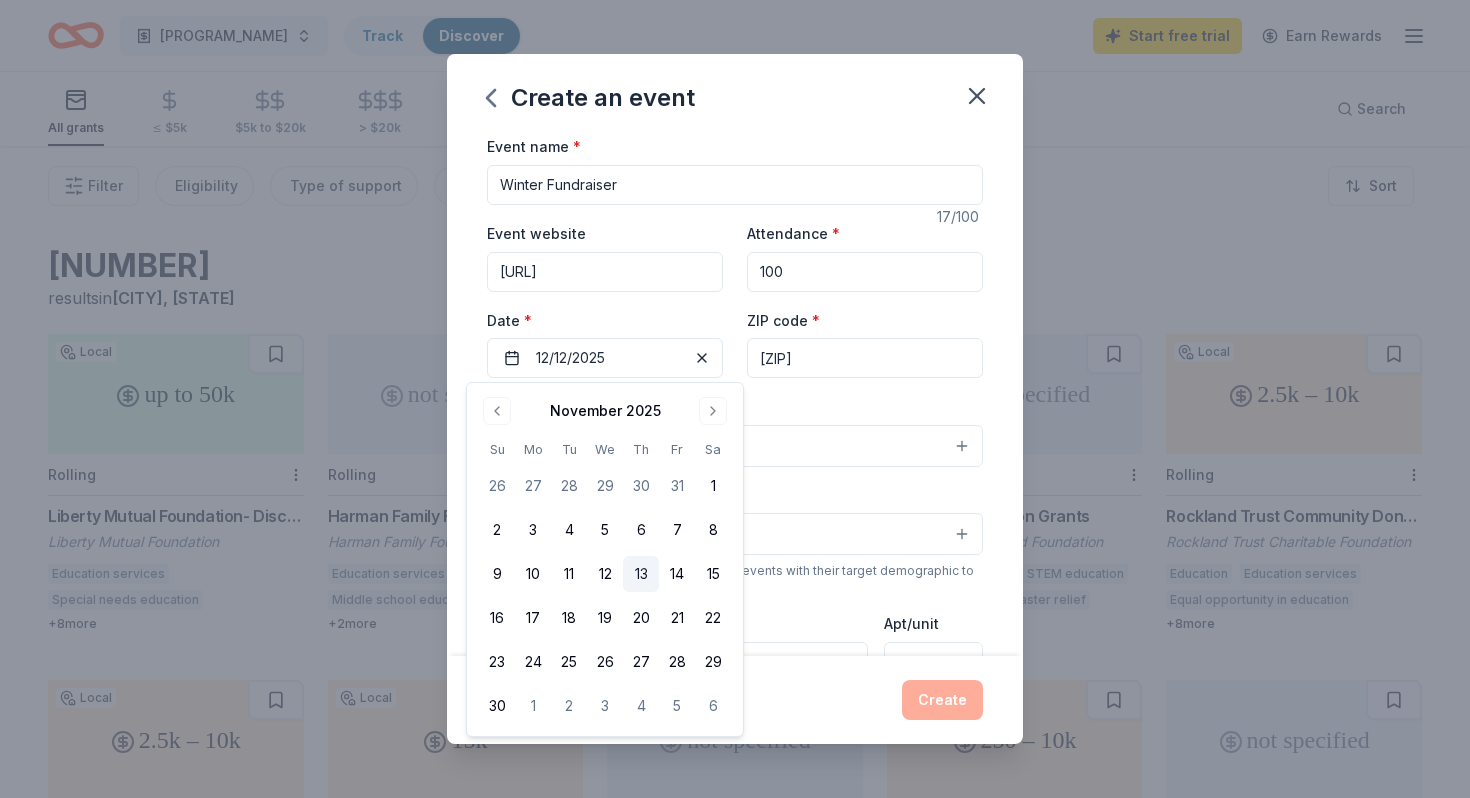 click on "13" at bounding box center [641, 574] 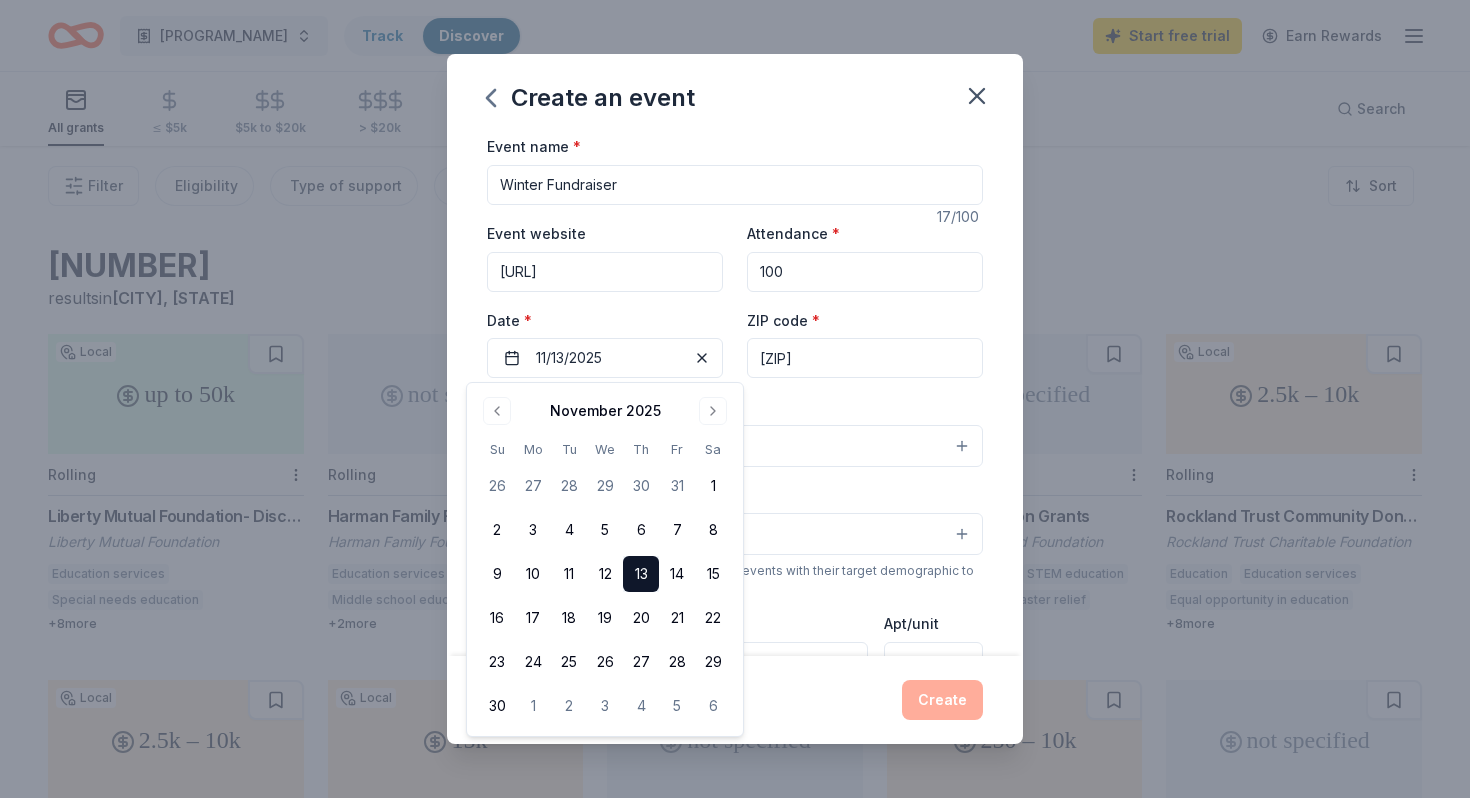 click on "ZIP code *" at bounding box center (783, 321) 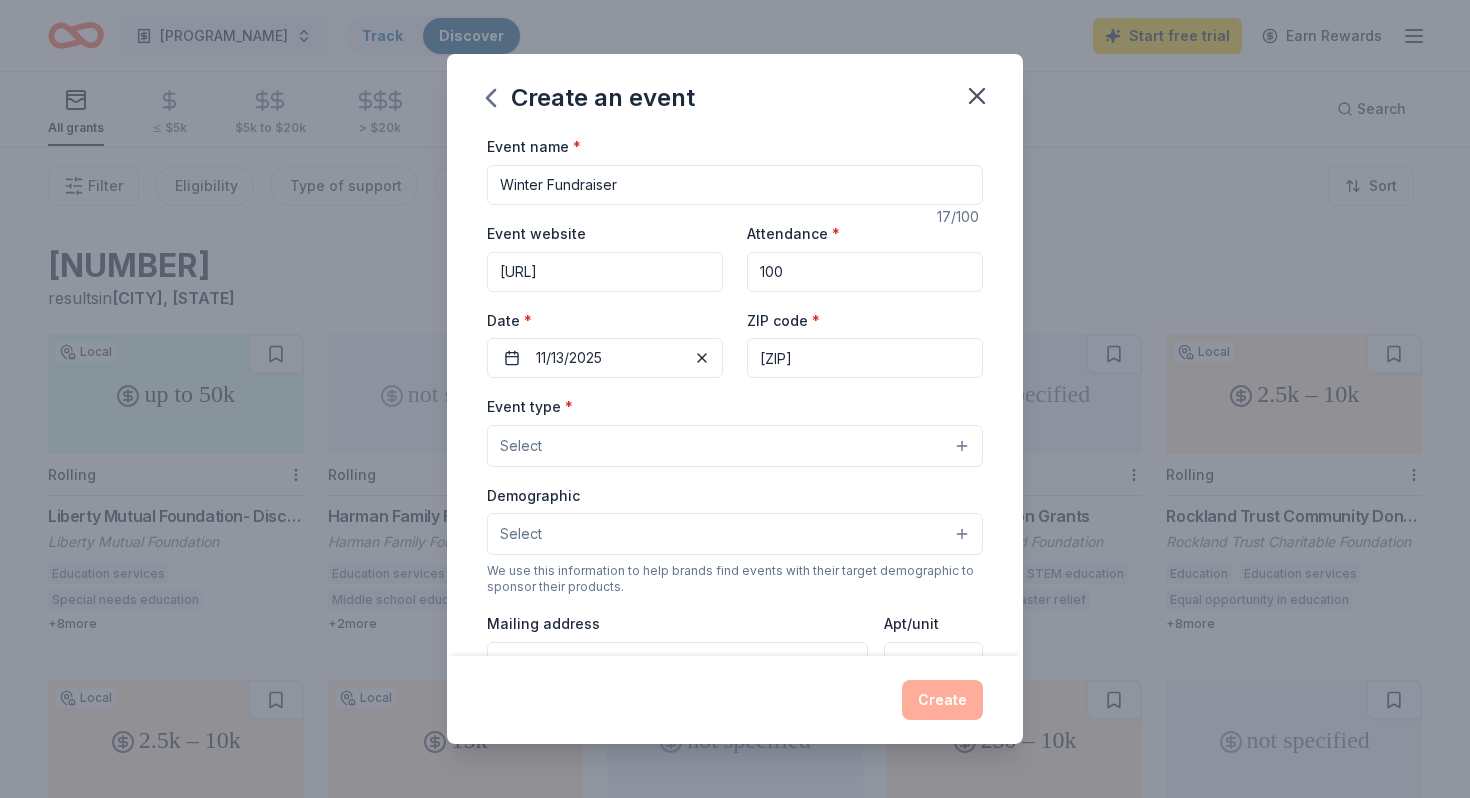 click on "Select" at bounding box center (735, 446) 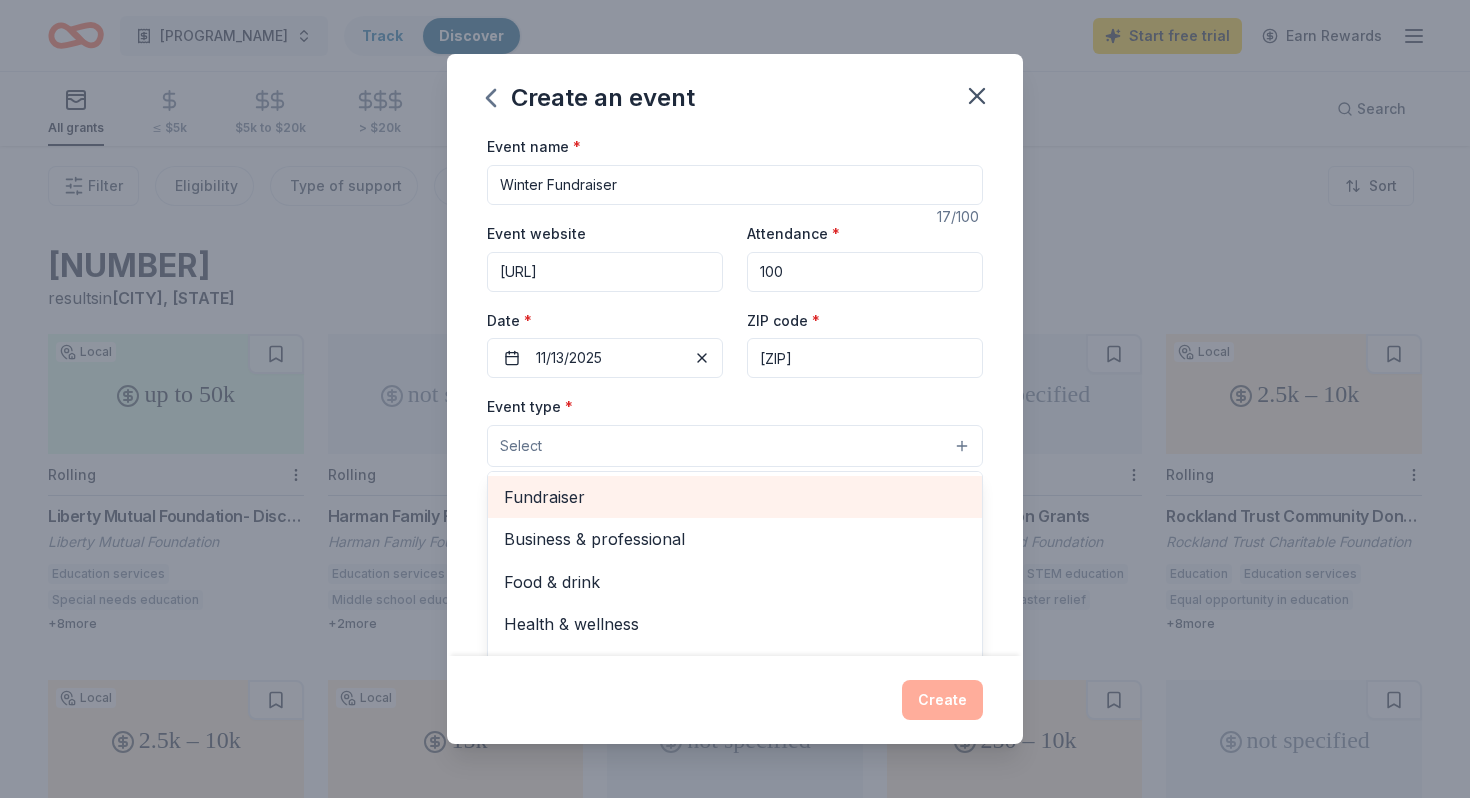 click on "Fundraiser" at bounding box center (735, 497) 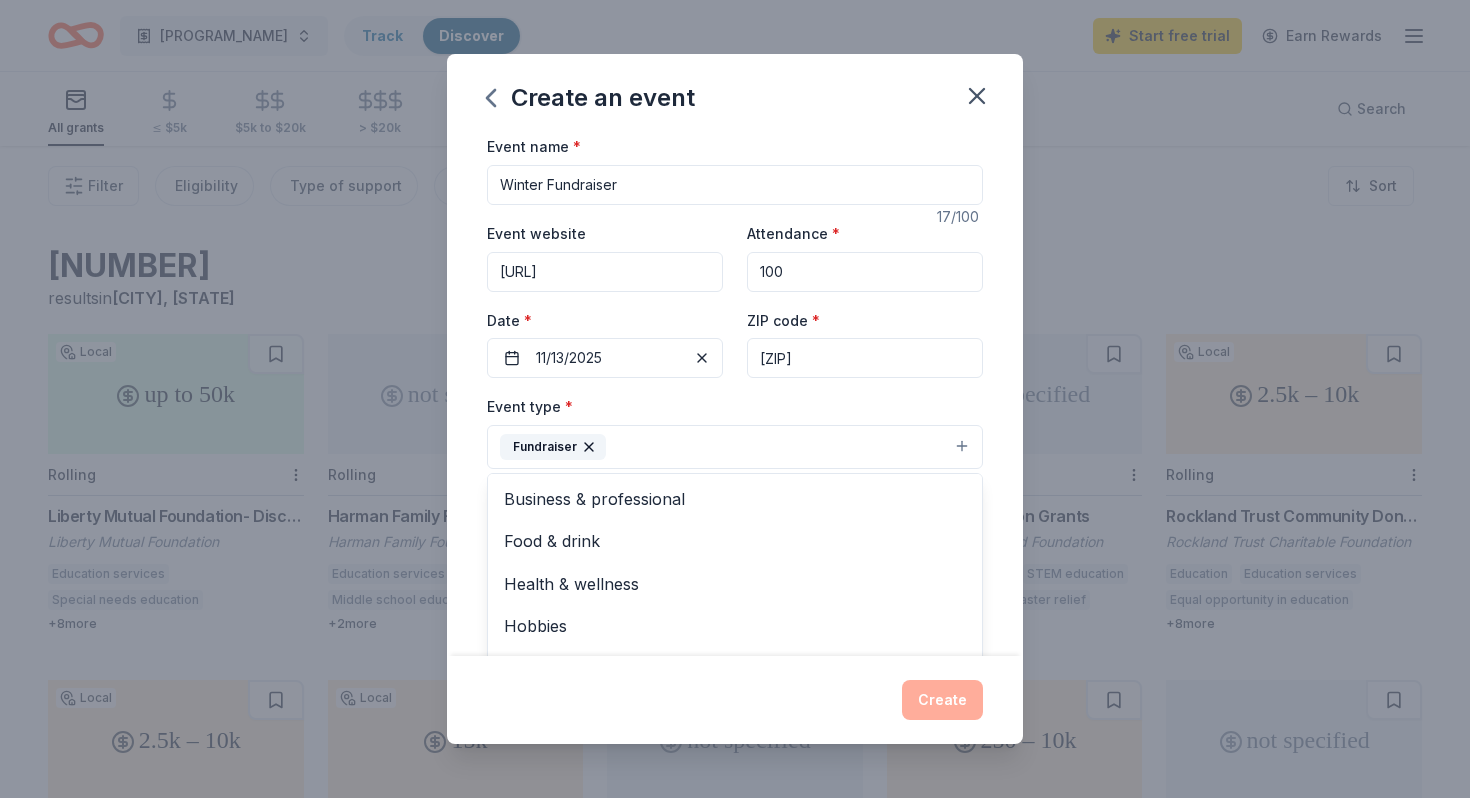 click on "Event type * Fundraiser Business & professional Food & drink Health & wellness Hobbies Music Performing & visual arts" at bounding box center [735, 431] 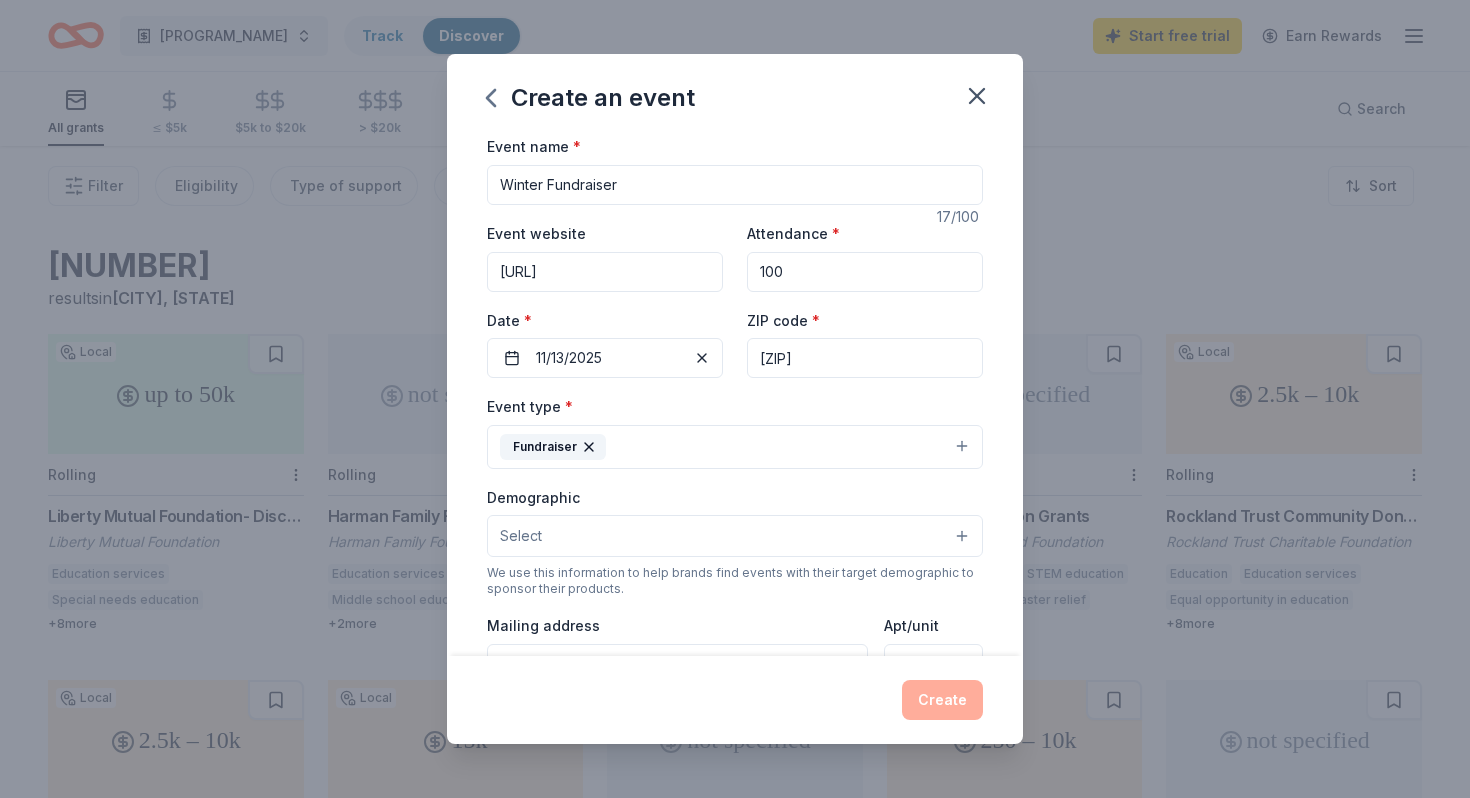 click on "Demographic Select We use this information to help brands find events with their target demographic to sponsor their products." at bounding box center [735, 541] 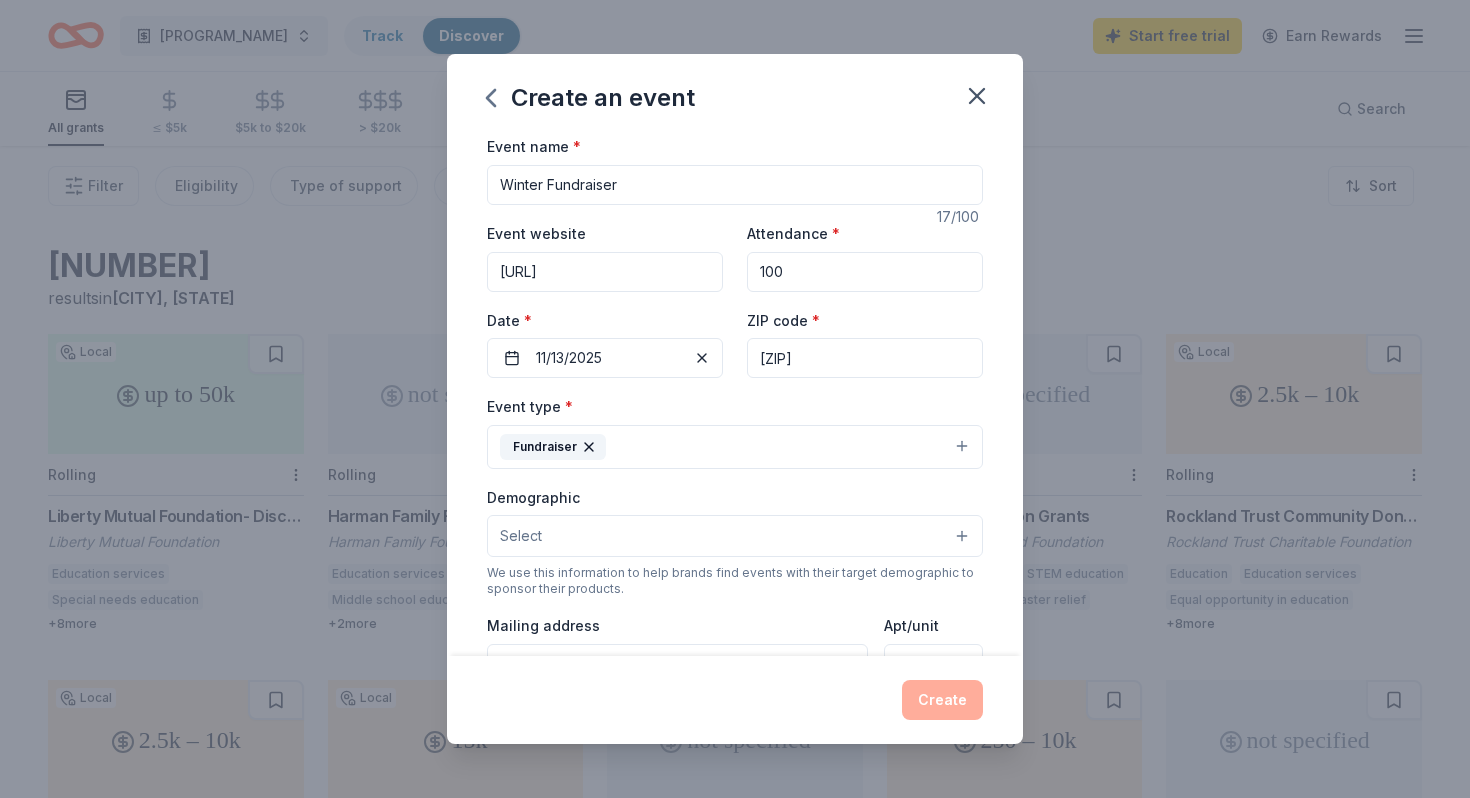 click on "Select" at bounding box center [735, 536] 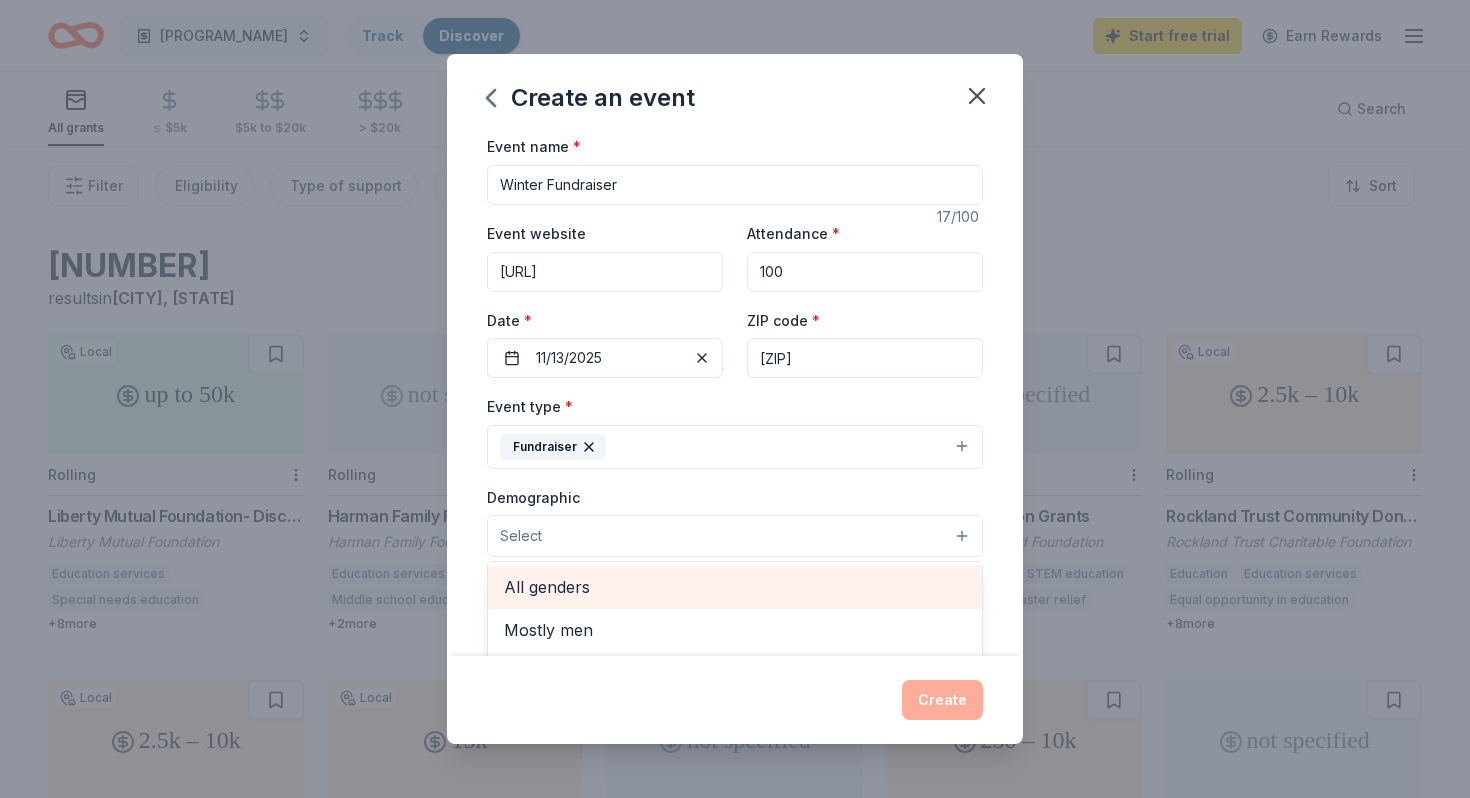 click on "All genders" at bounding box center (735, 587) 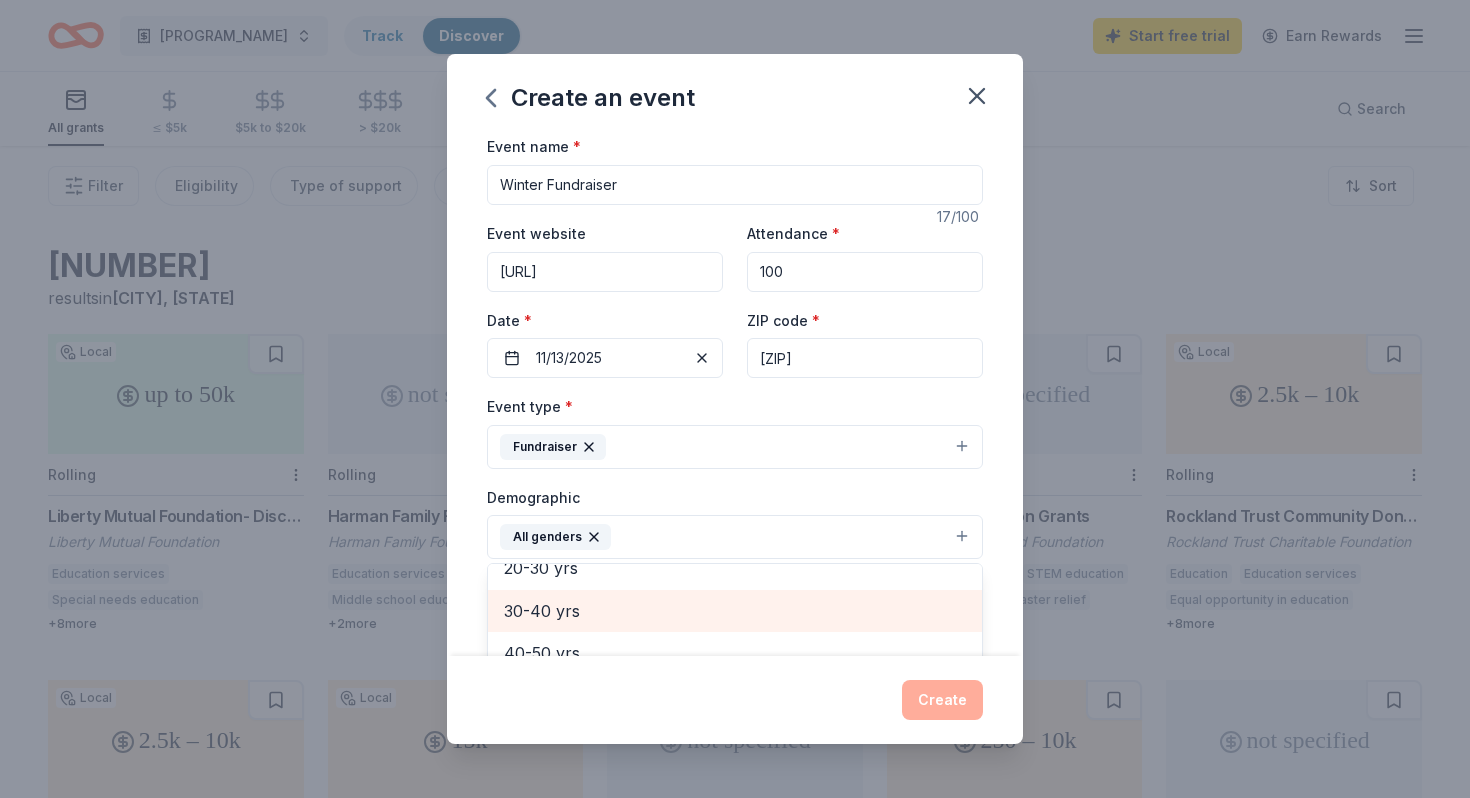 scroll, scrollTop: 278, scrollLeft: 0, axis: vertical 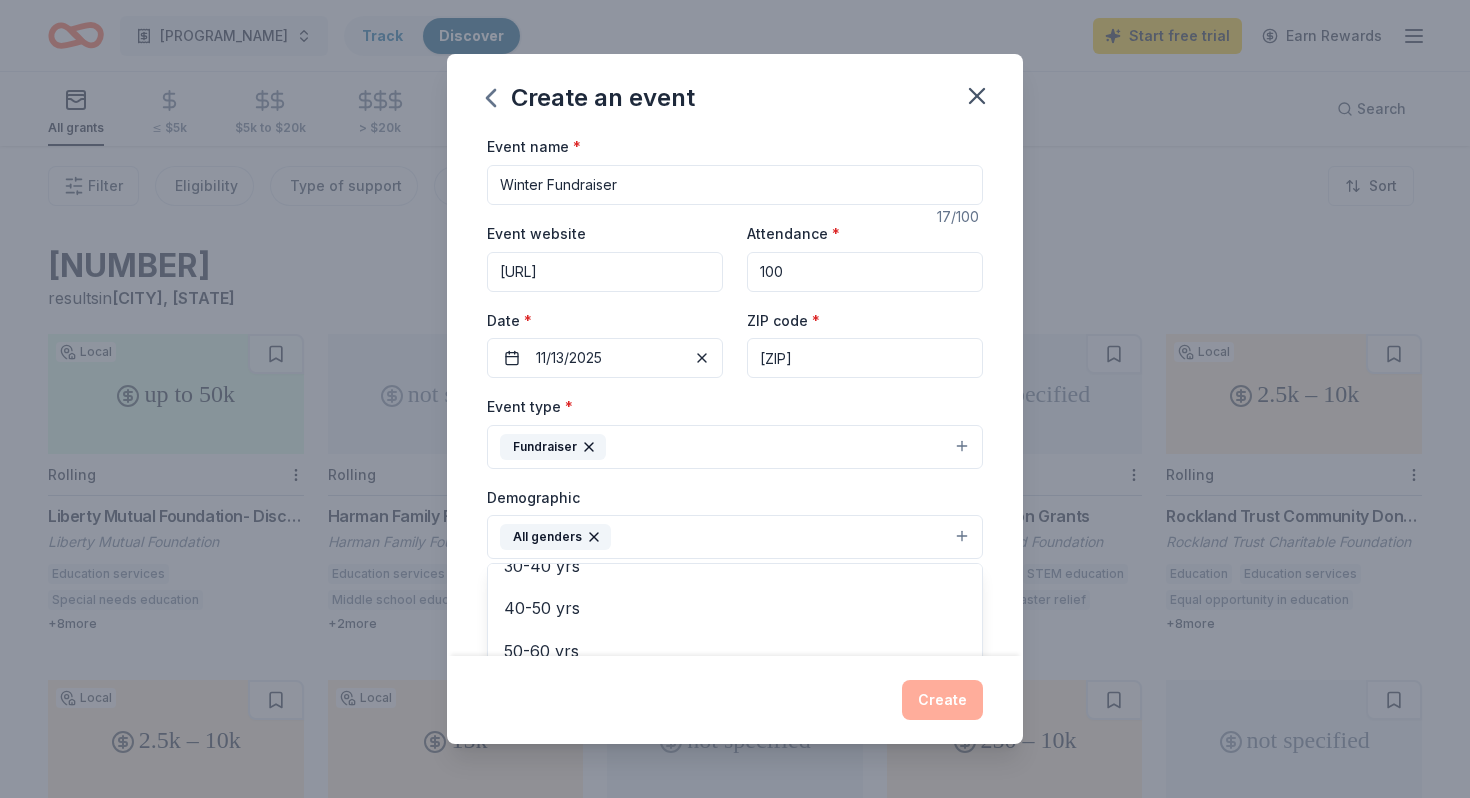click on "Demographic All genders Mostly men Mostly women All ages 0-10 yrs 10-20 yrs 20-30 yrs 30-40 yrs 40-50 yrs 50-60 yrs 60-70 yrs 70-80 yrs 80+ yrs" at bounding box center [735, 522] 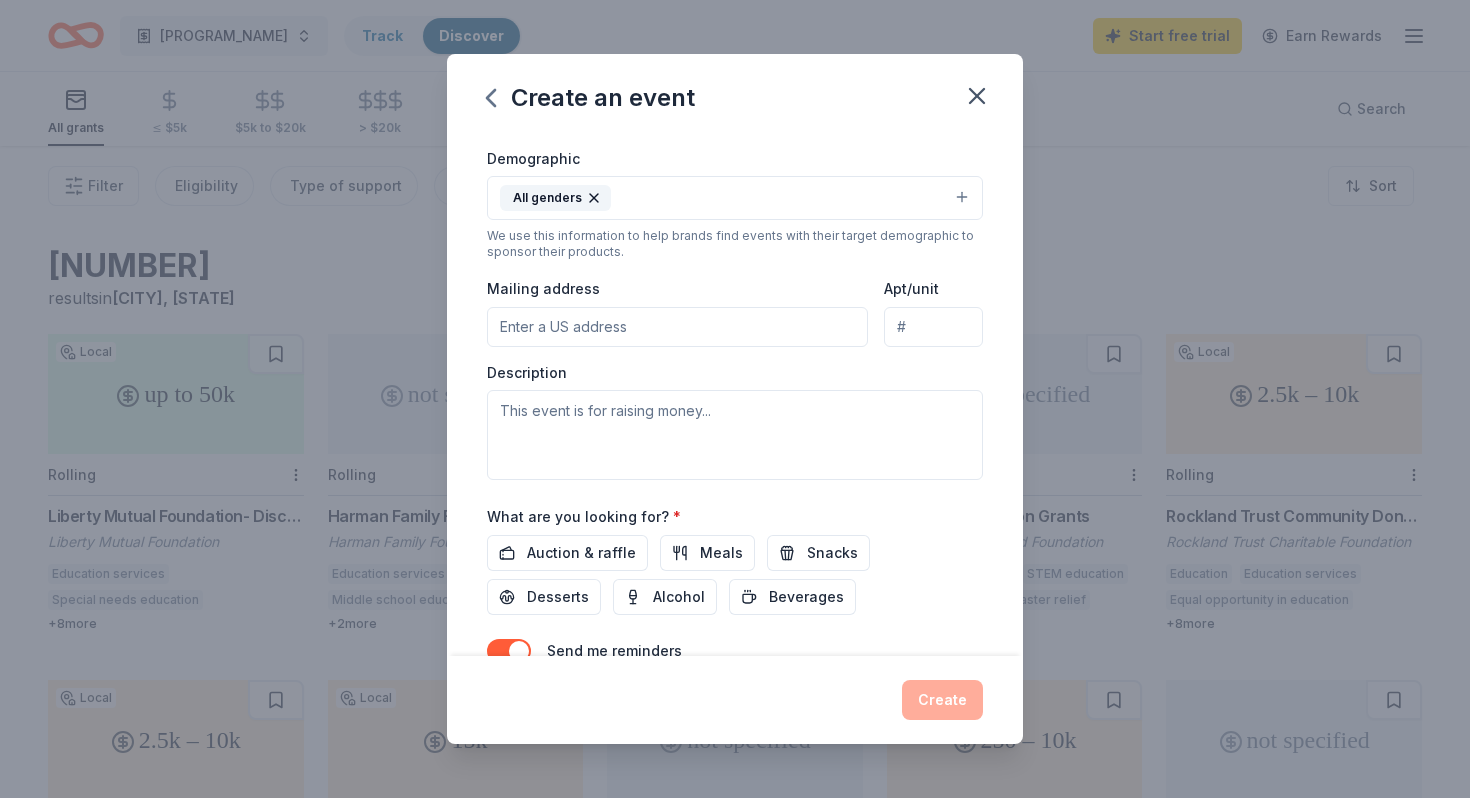 scroll, scrollTop: 369, scrollLeft: 0, axis: vertical 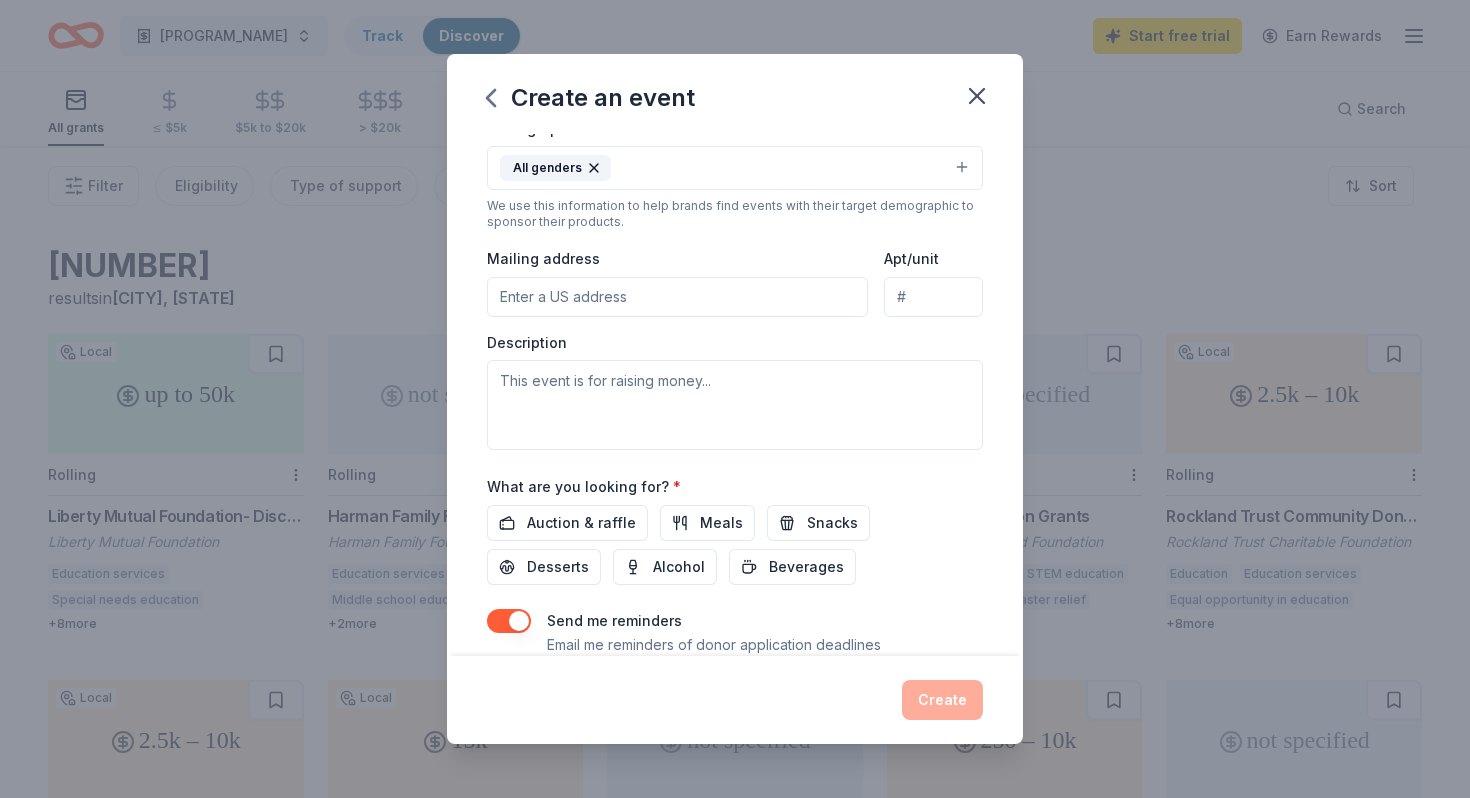 click on "Mailing address" at bounding box center [677, 297] 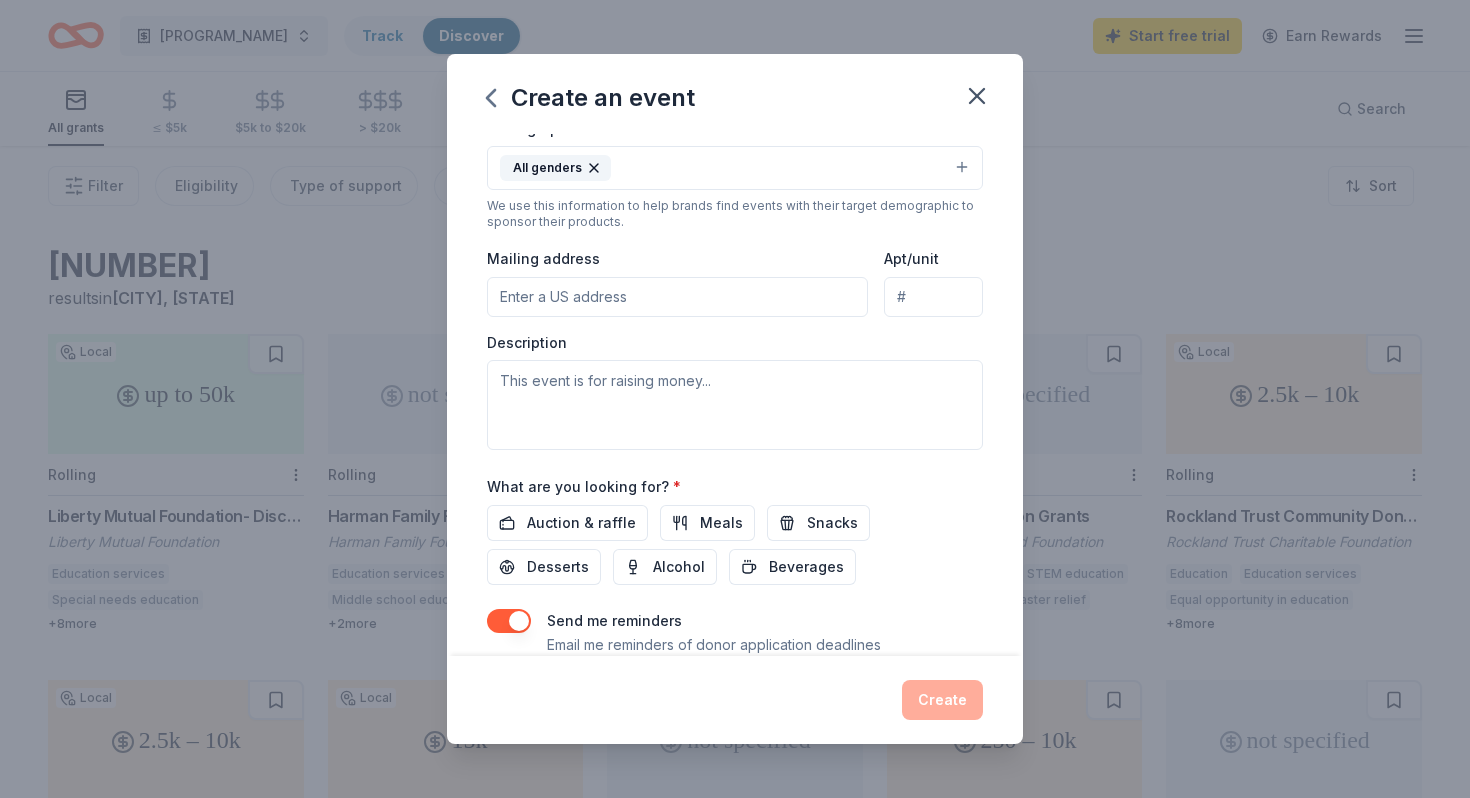type on "208 Poplar St." 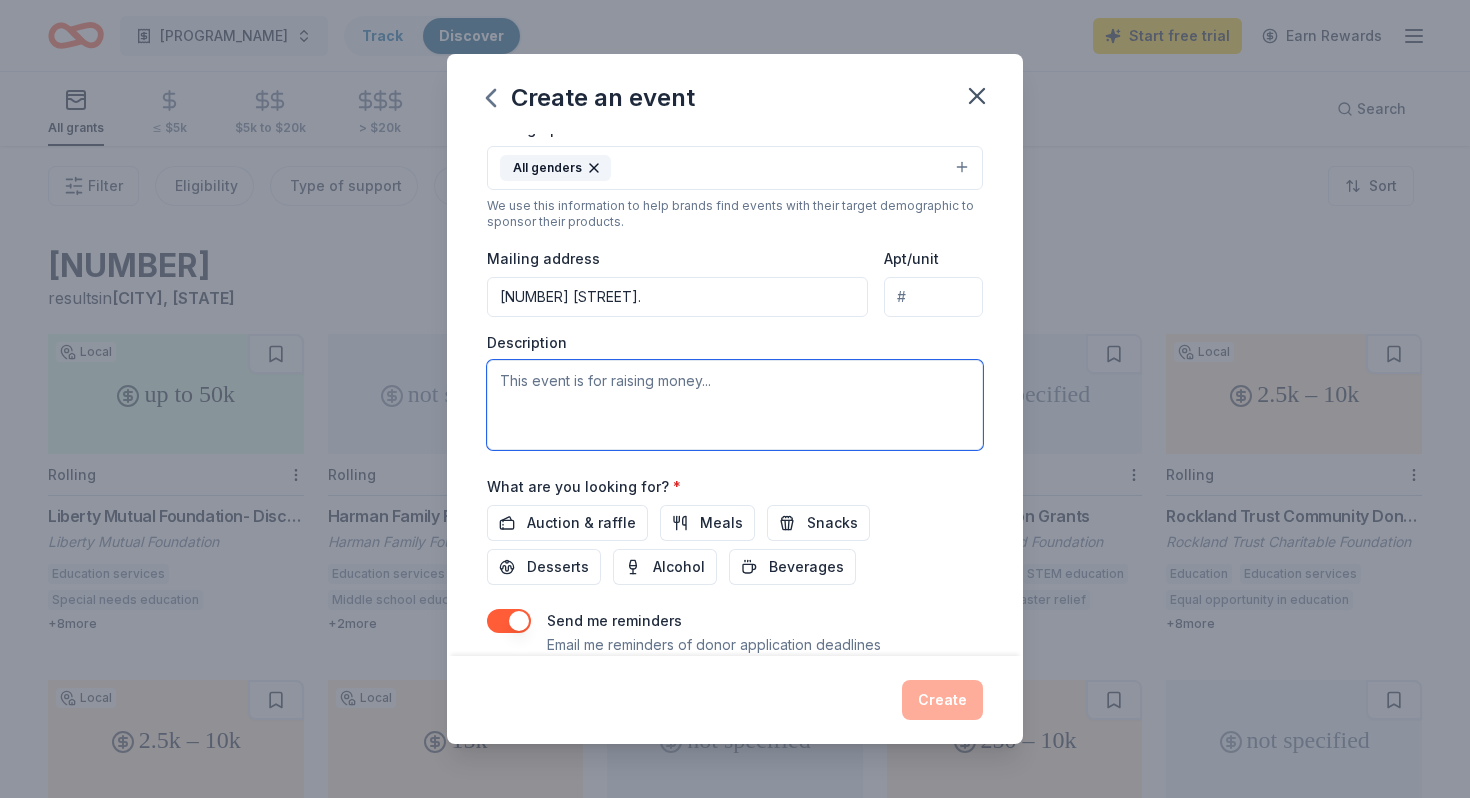 click at bounding box center [735, 405] 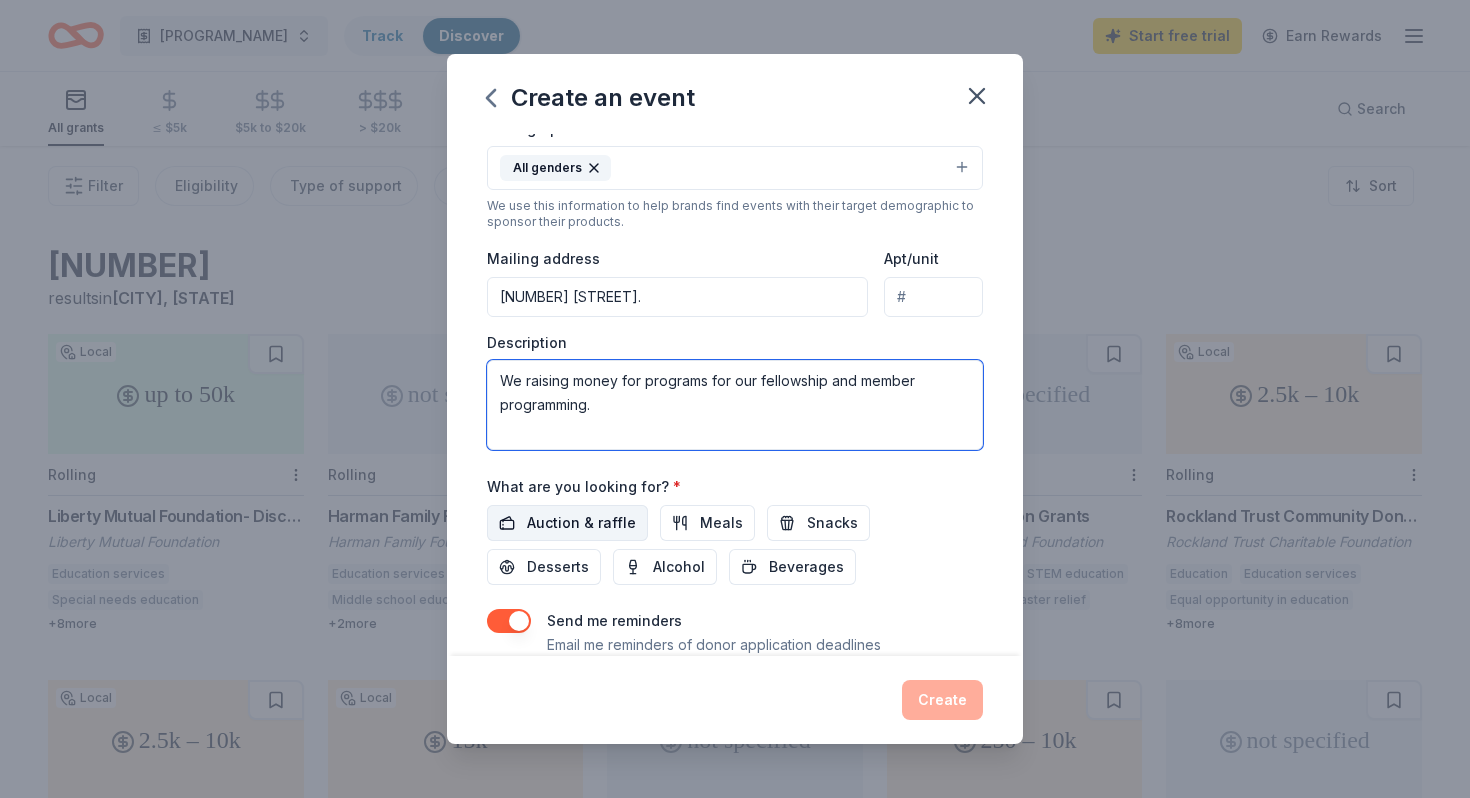 type on "We raising money for programs for our fellowship and member programming." 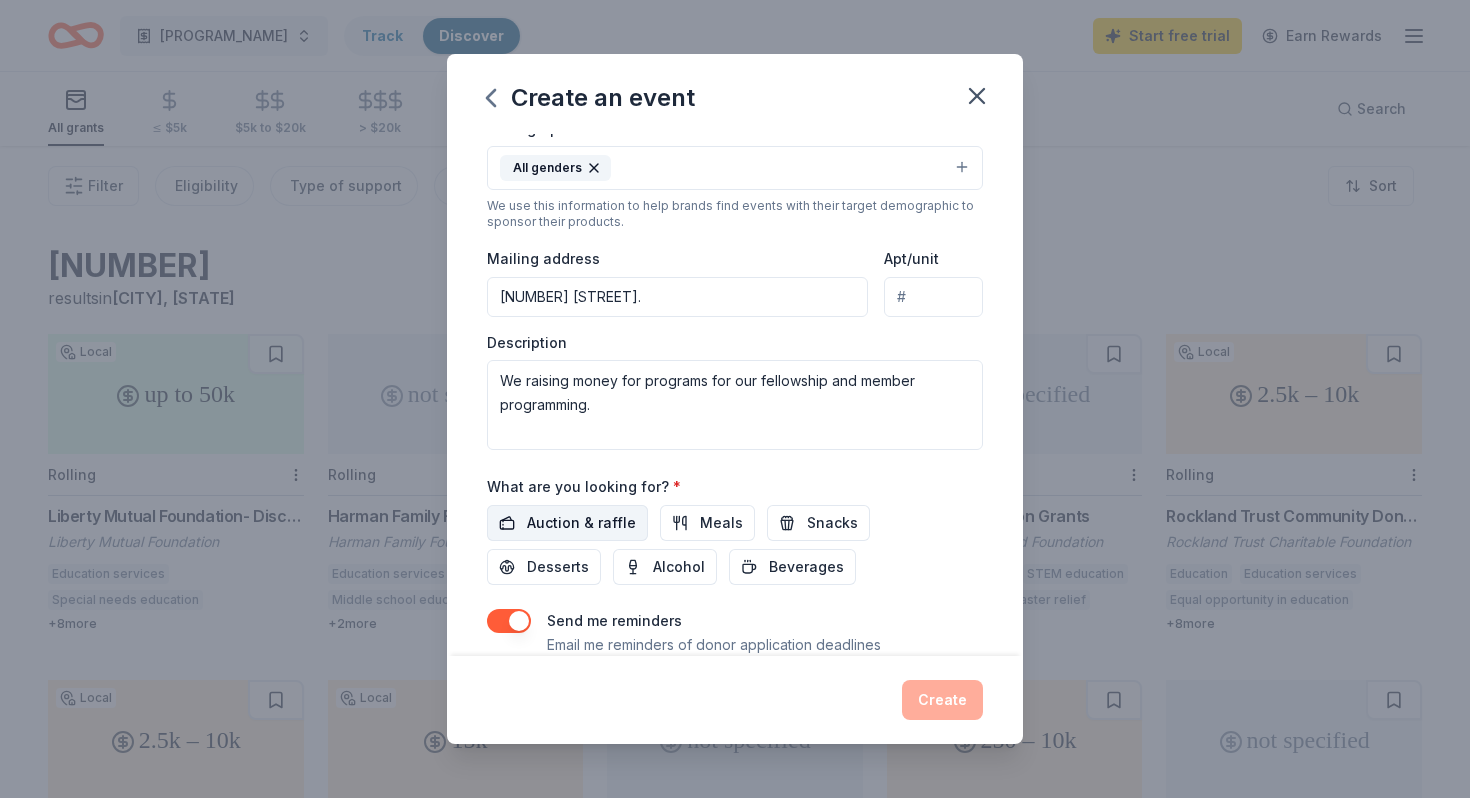 click on "Auction & raffle" at bounding box center (581, 523) 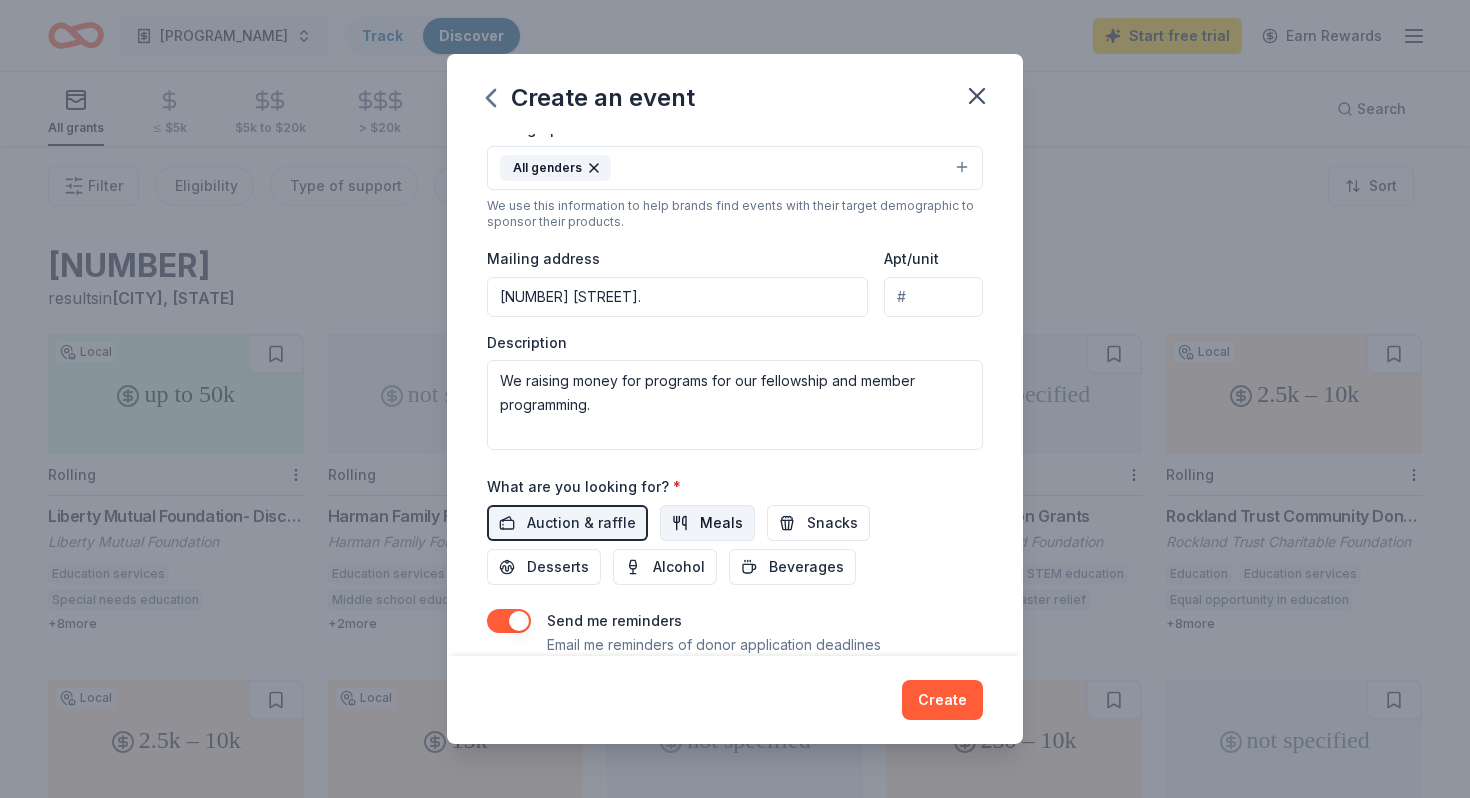 click on "Meals" at bounding box center [707, 523] 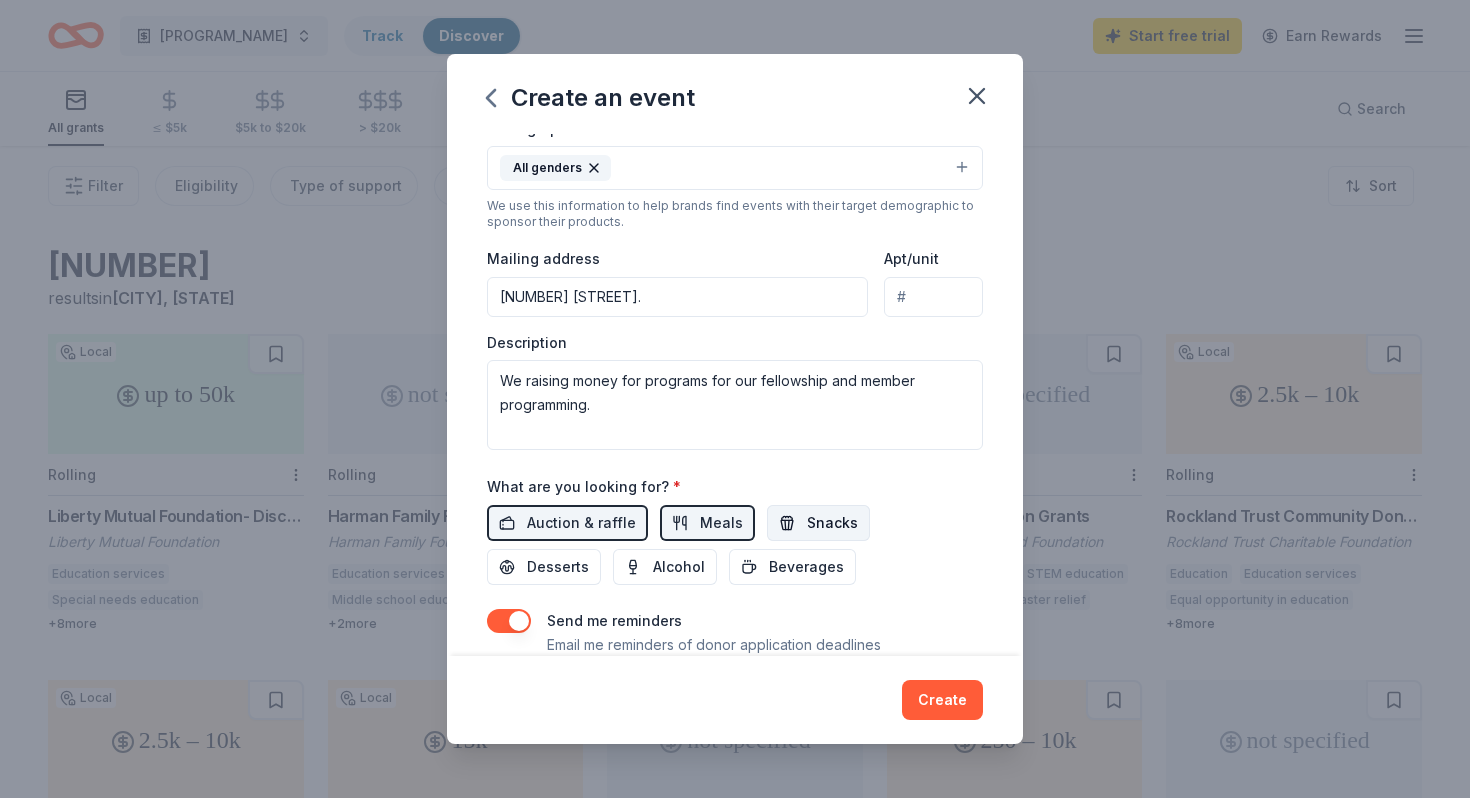 click on "Snacks" at bounding box center [832, 523] 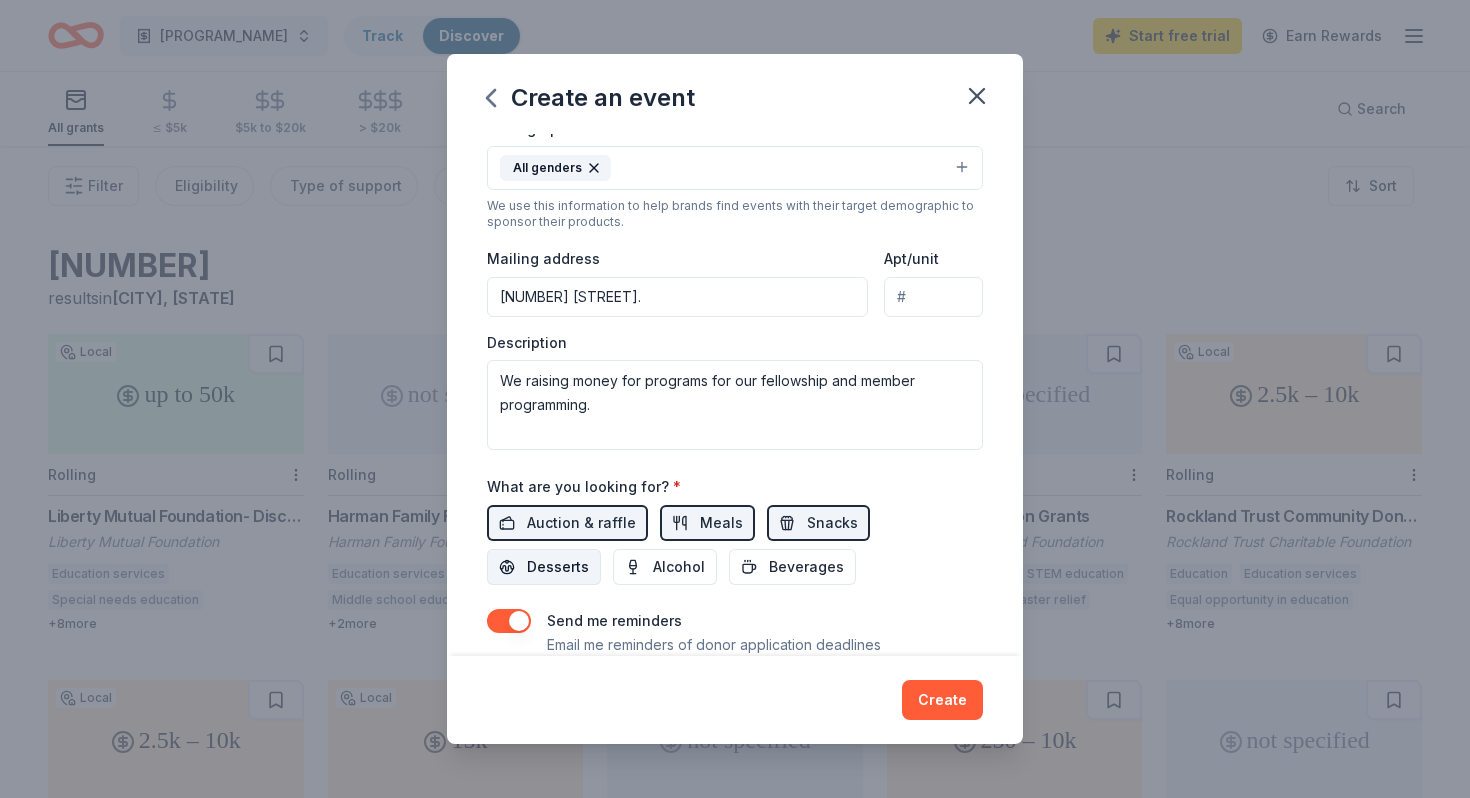 click on "Desserts" at bounding box center [558, 567] 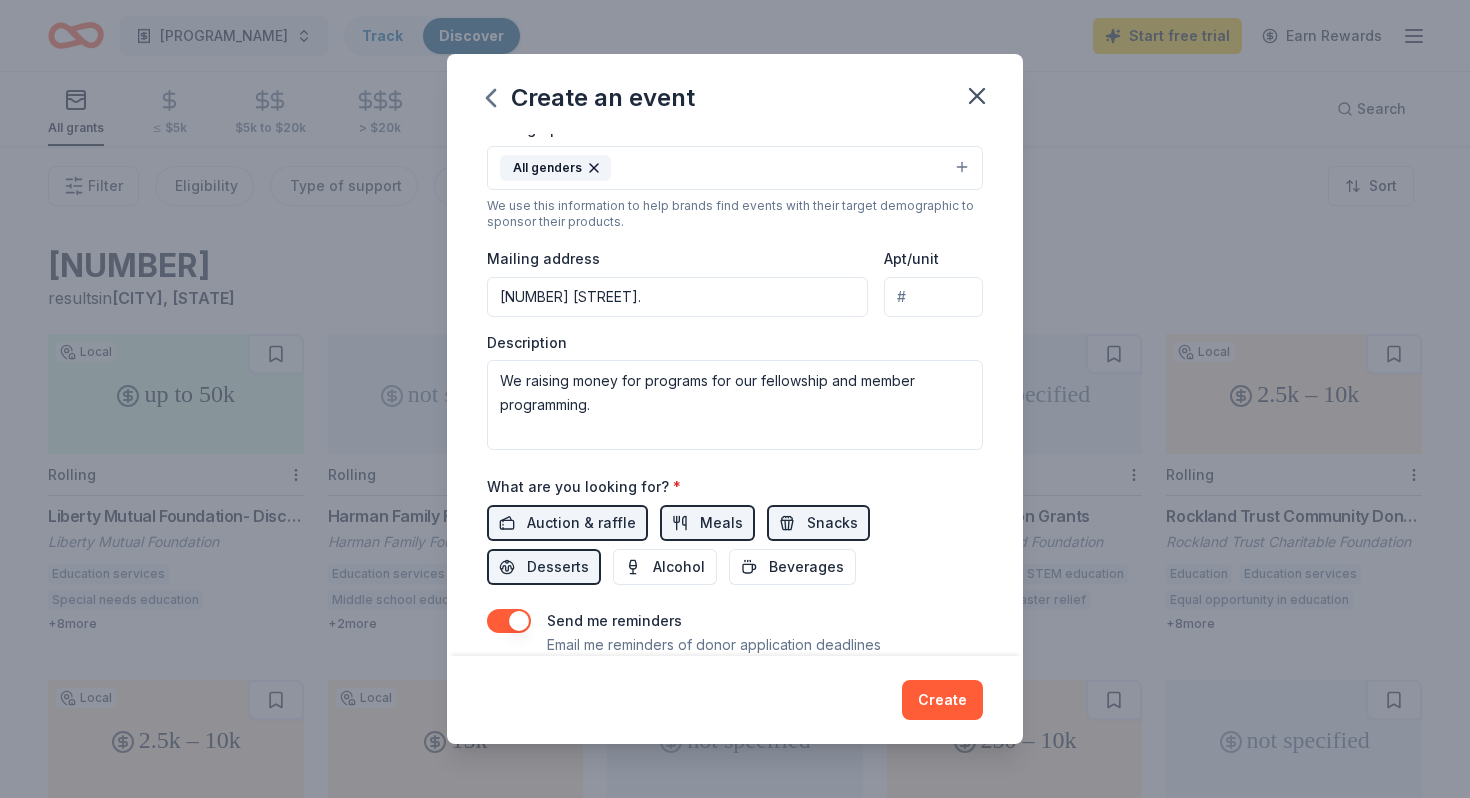click on "Auction & raffle Meals Snacks Desserts Alcohol Beverages" at bounding box center [735, 545] 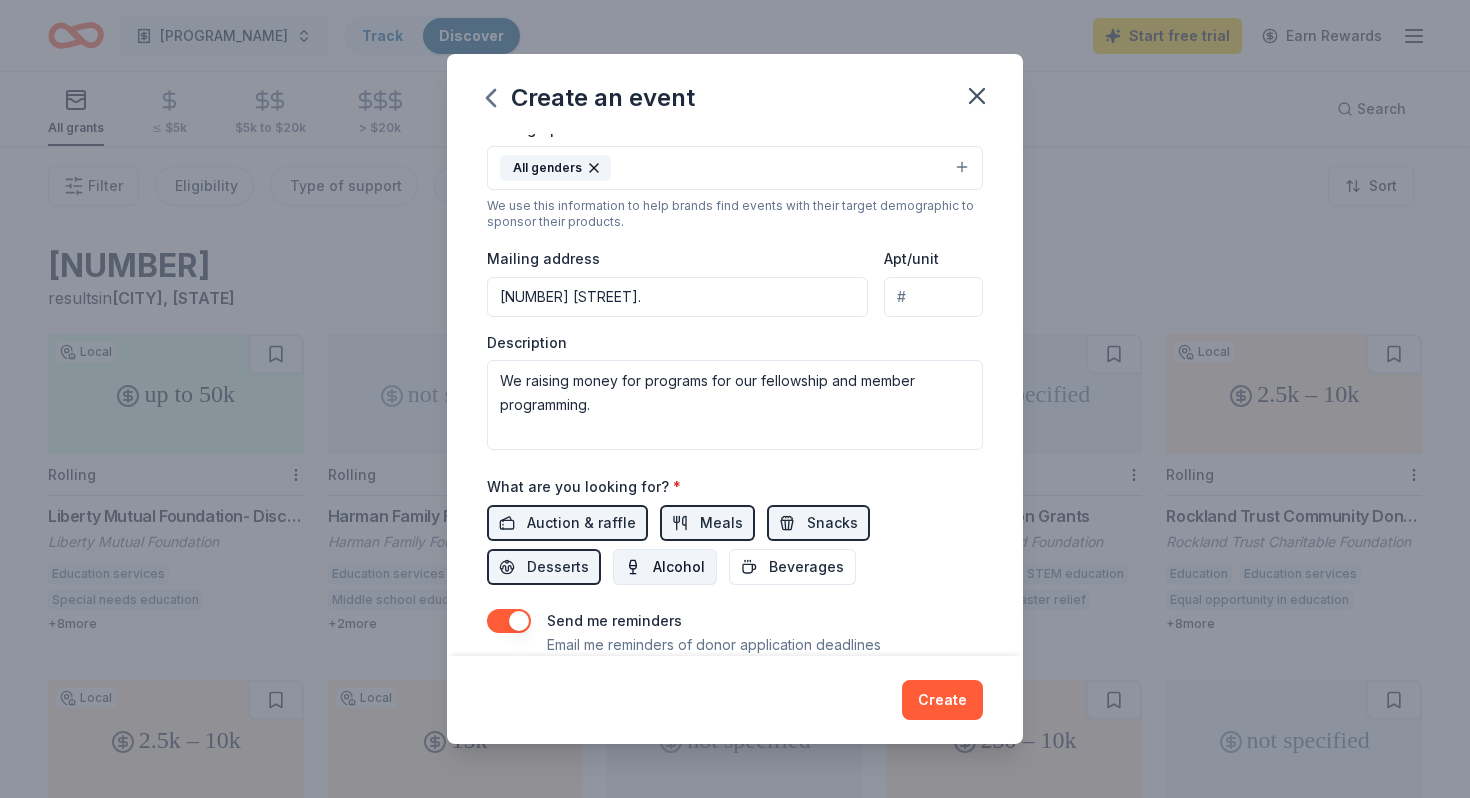 click on "Alcohol" at bounding box center [679, 567] 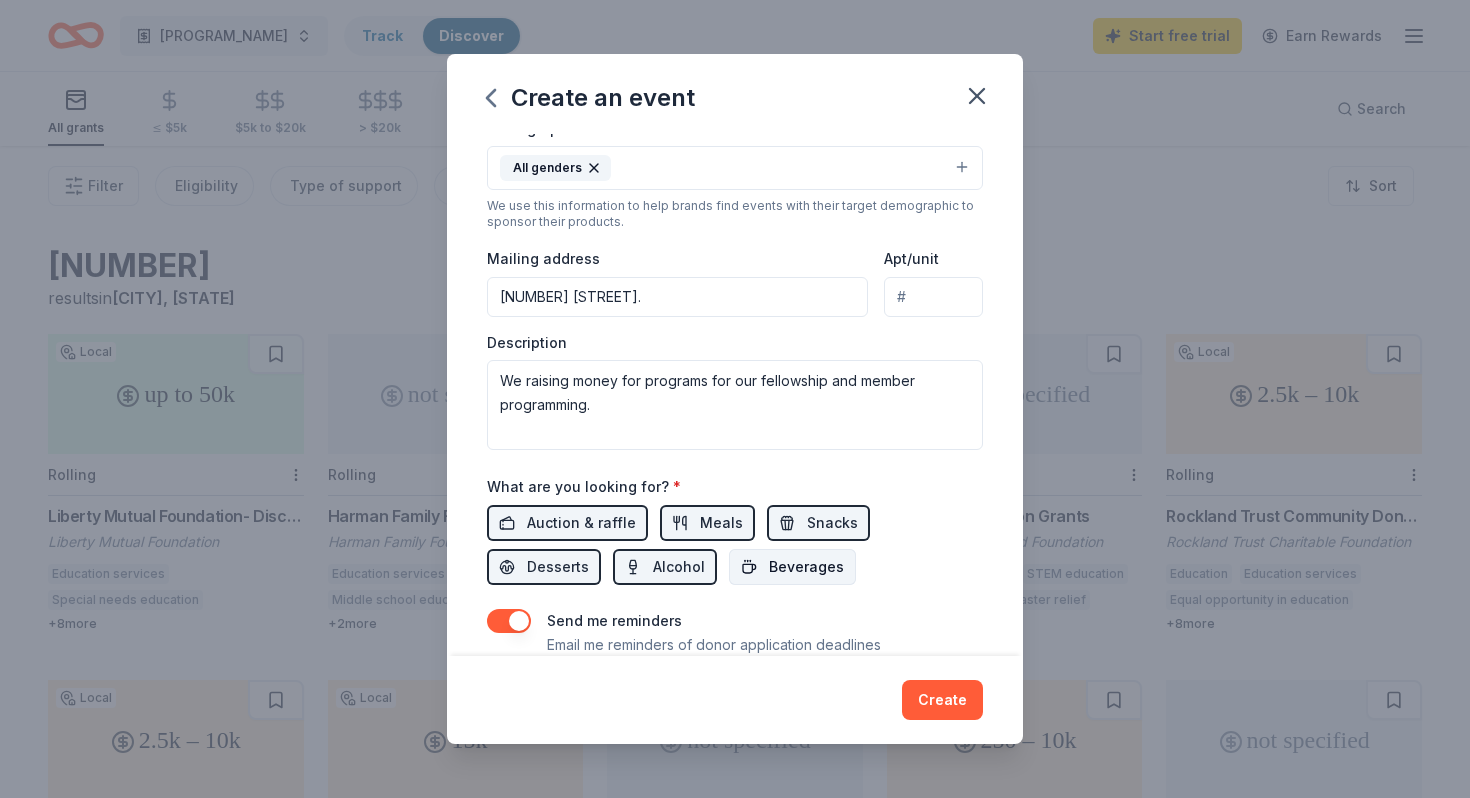 click on "Beverages" at bounding box center (806, 567) 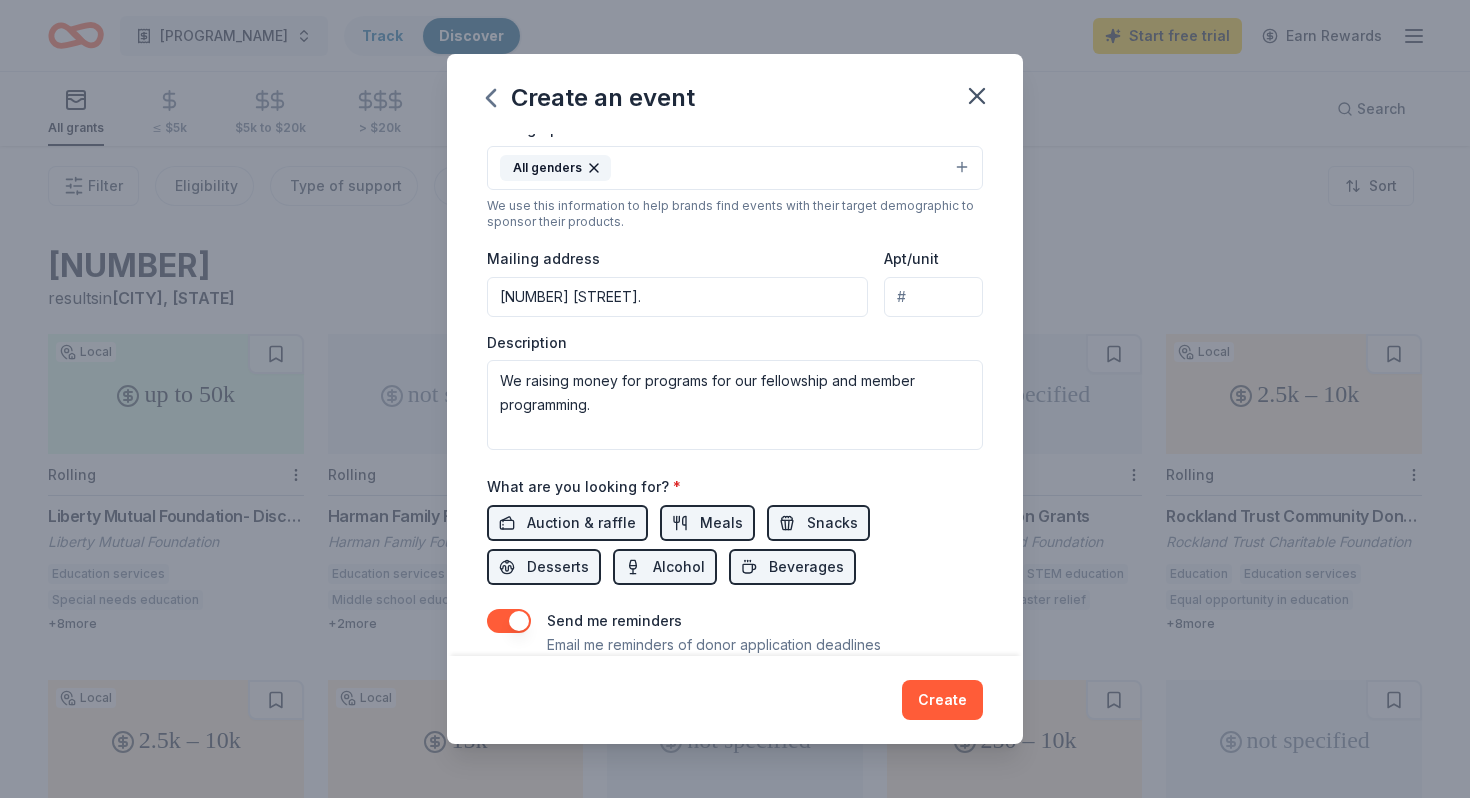 scroll, scrollTop: 438, scrollLeft: 0, axis: vertical 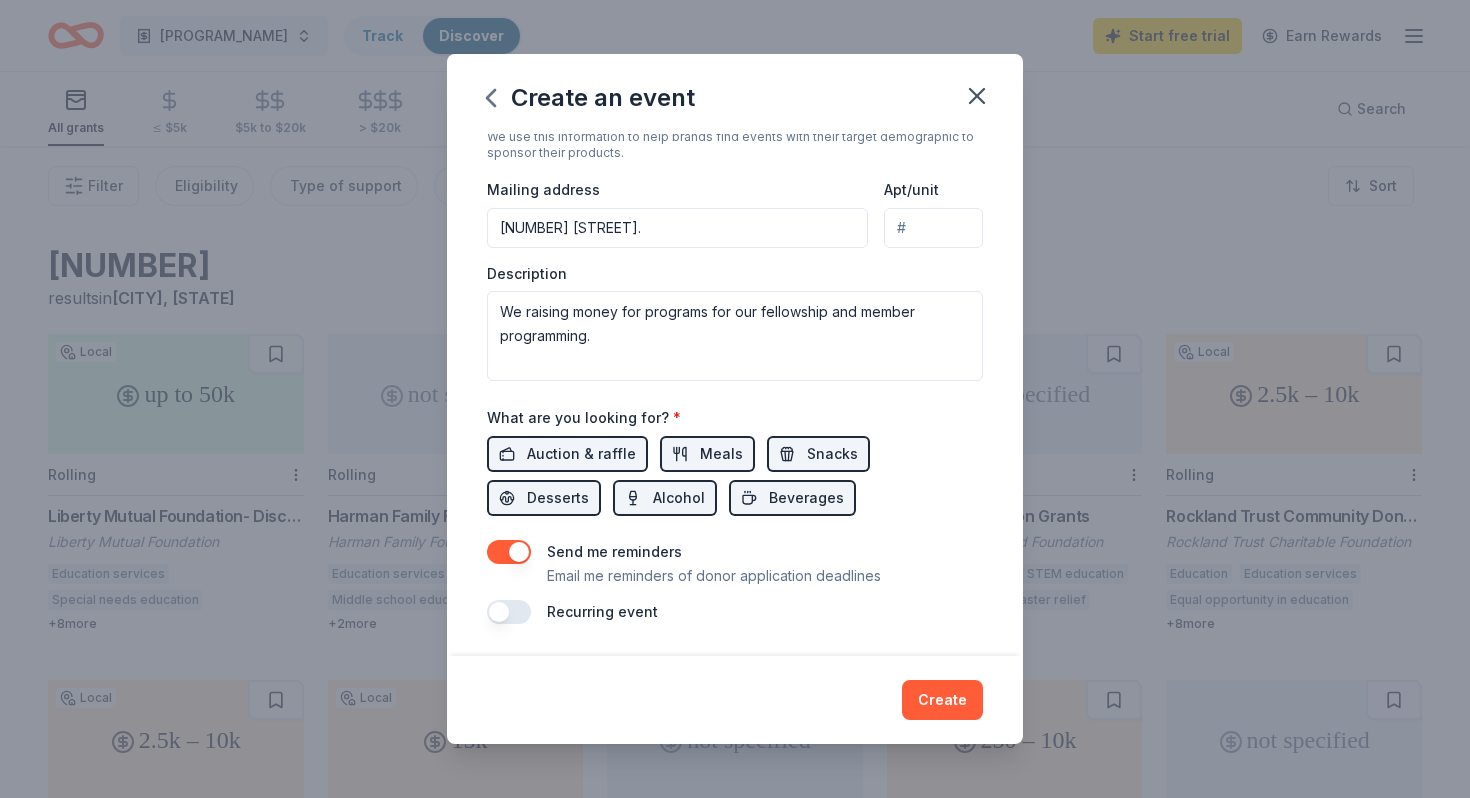 click on "Email me reminders of donor application deadlines" at bounding box center [714, 576] 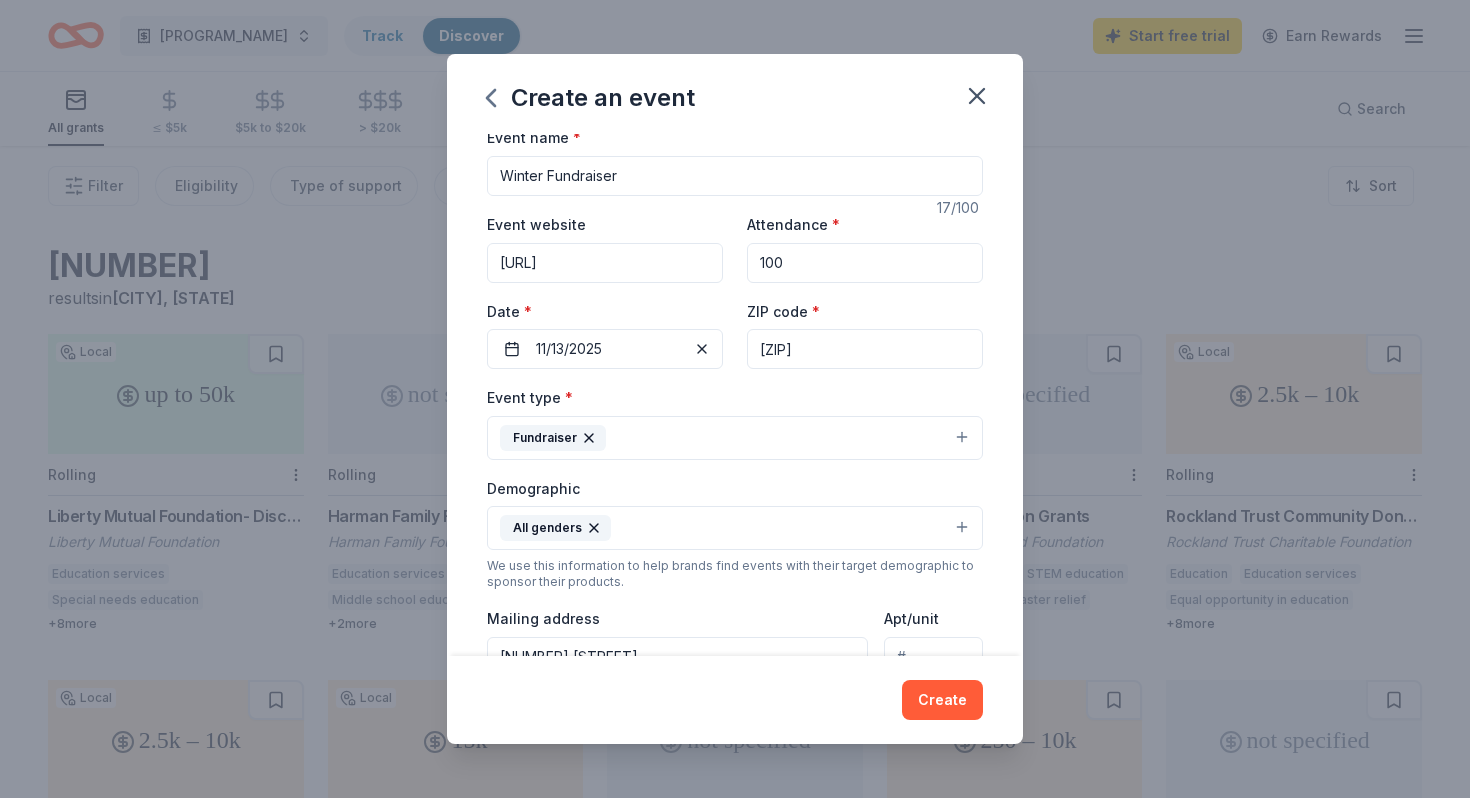 scroll, scrollTop: 0, scrollLeft: 0, axis: both 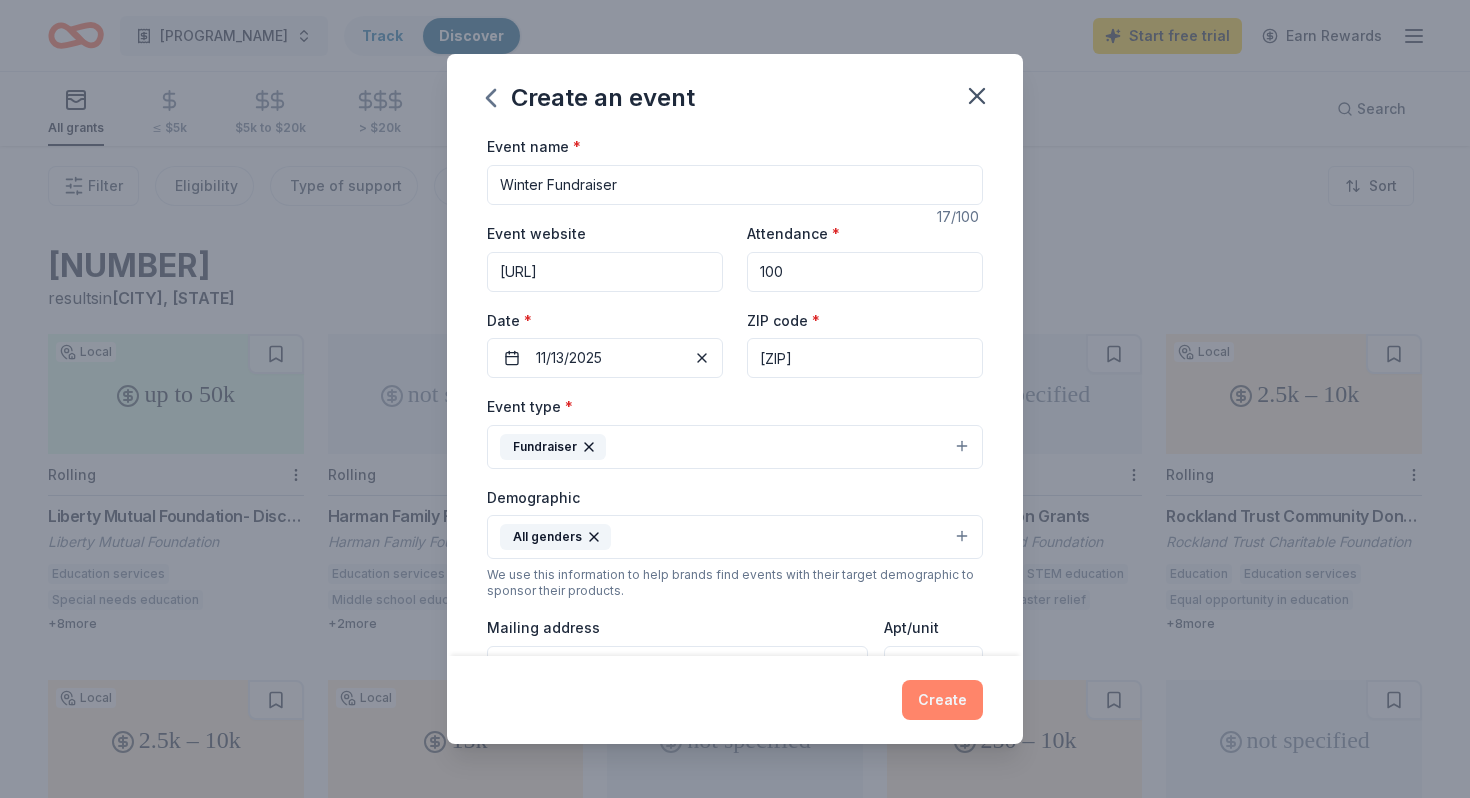 click on "Create" at bounding box center [942, 700] 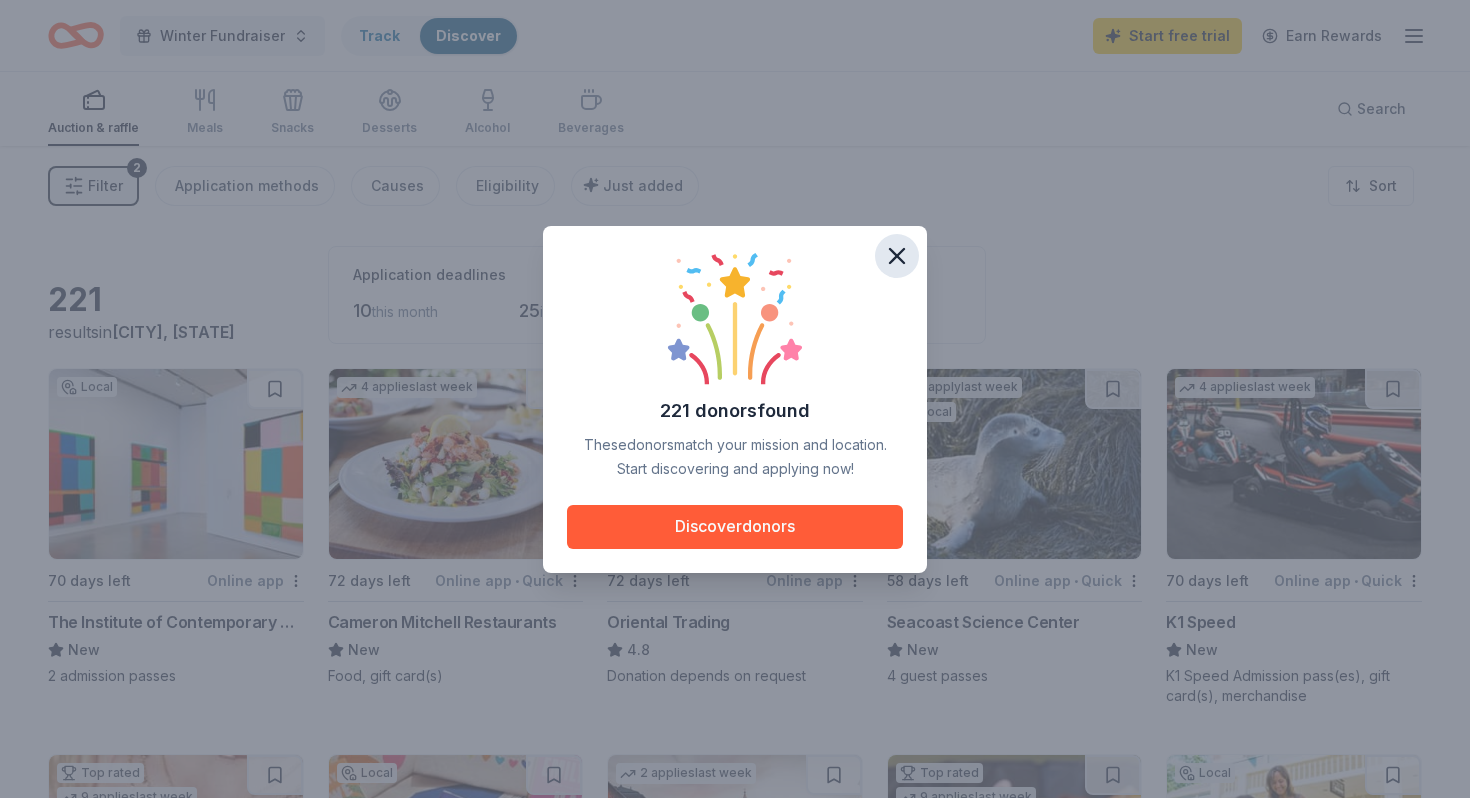 click 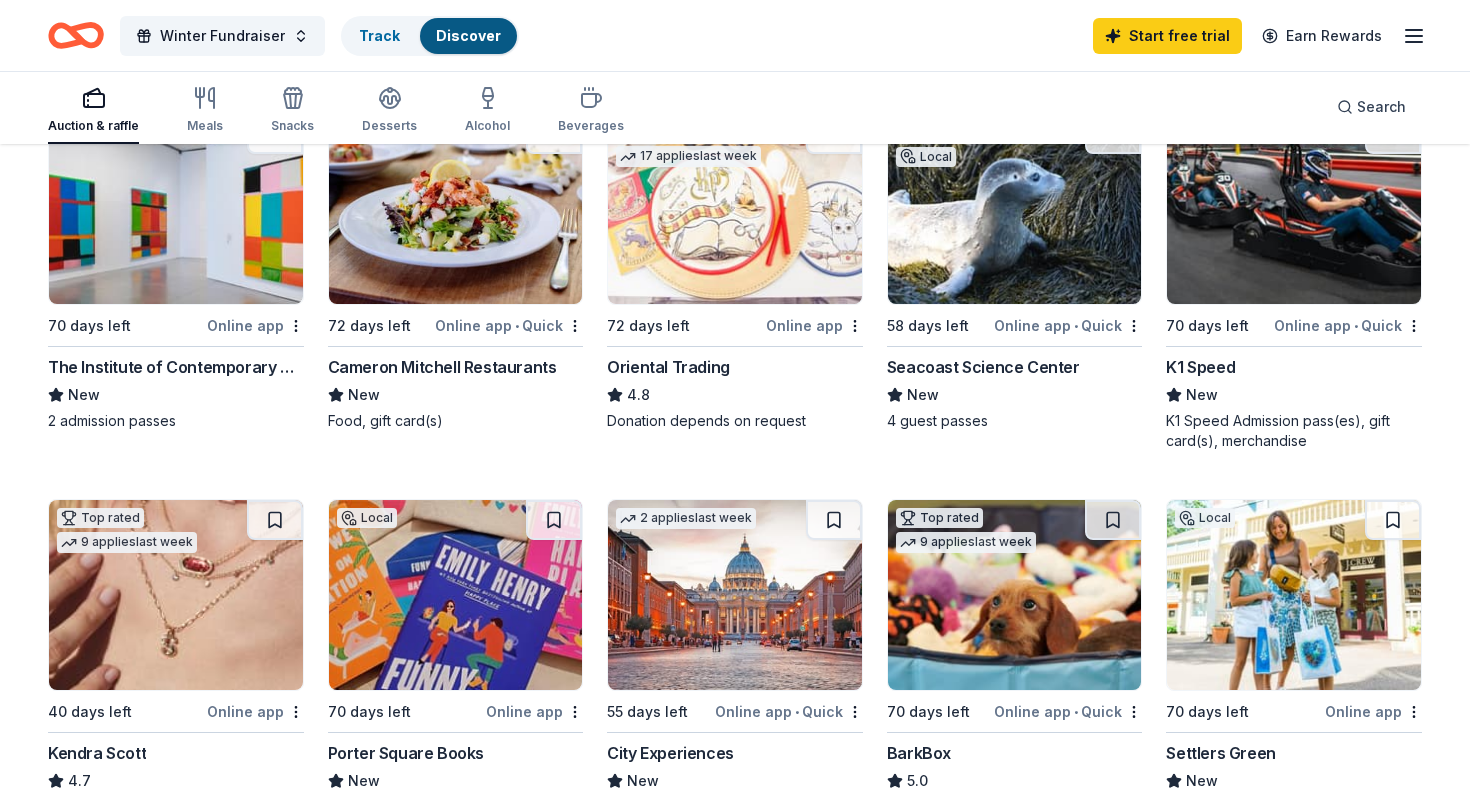 scroll, scrollTop: 212, scrollLeft: 0, axis: vertical 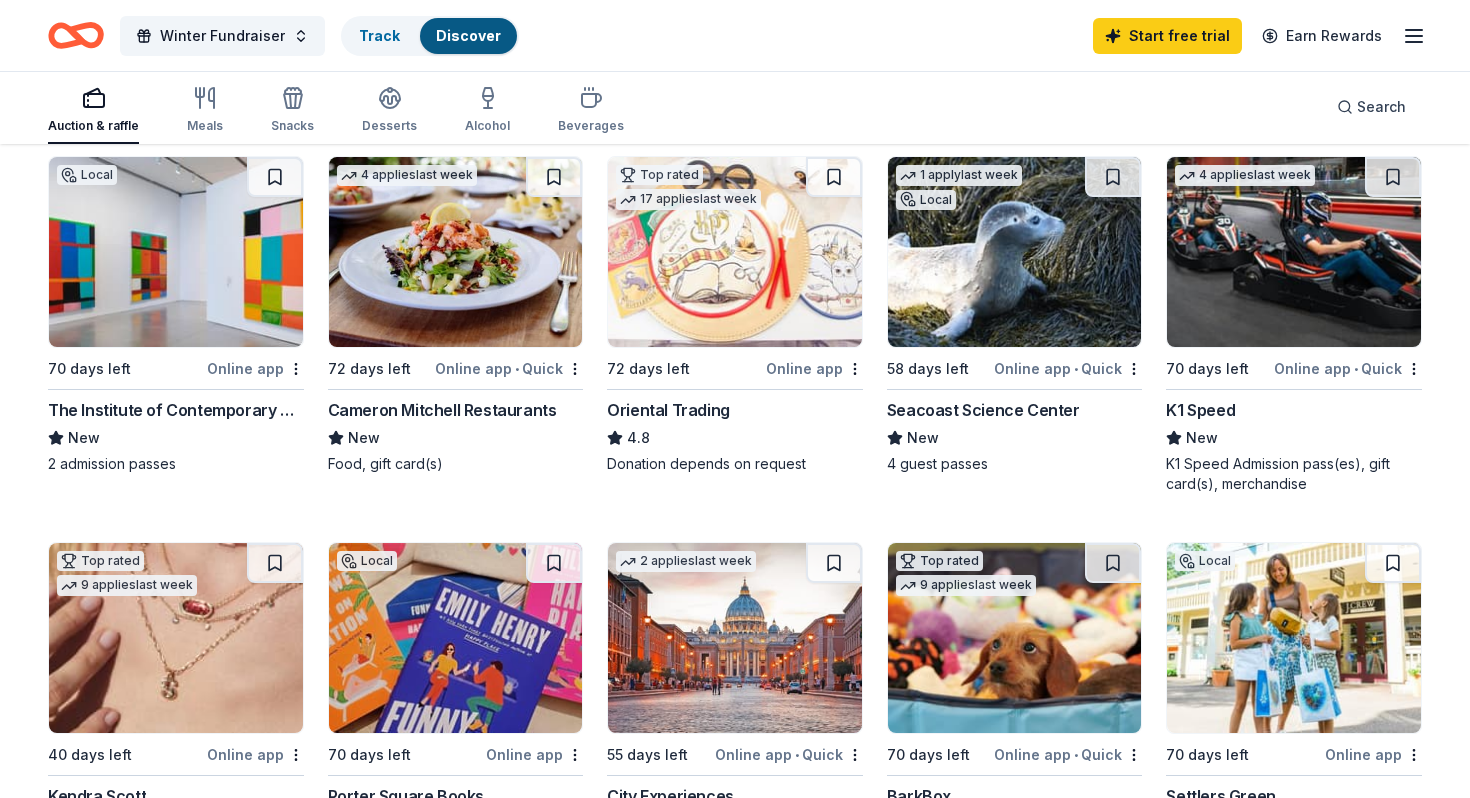 type 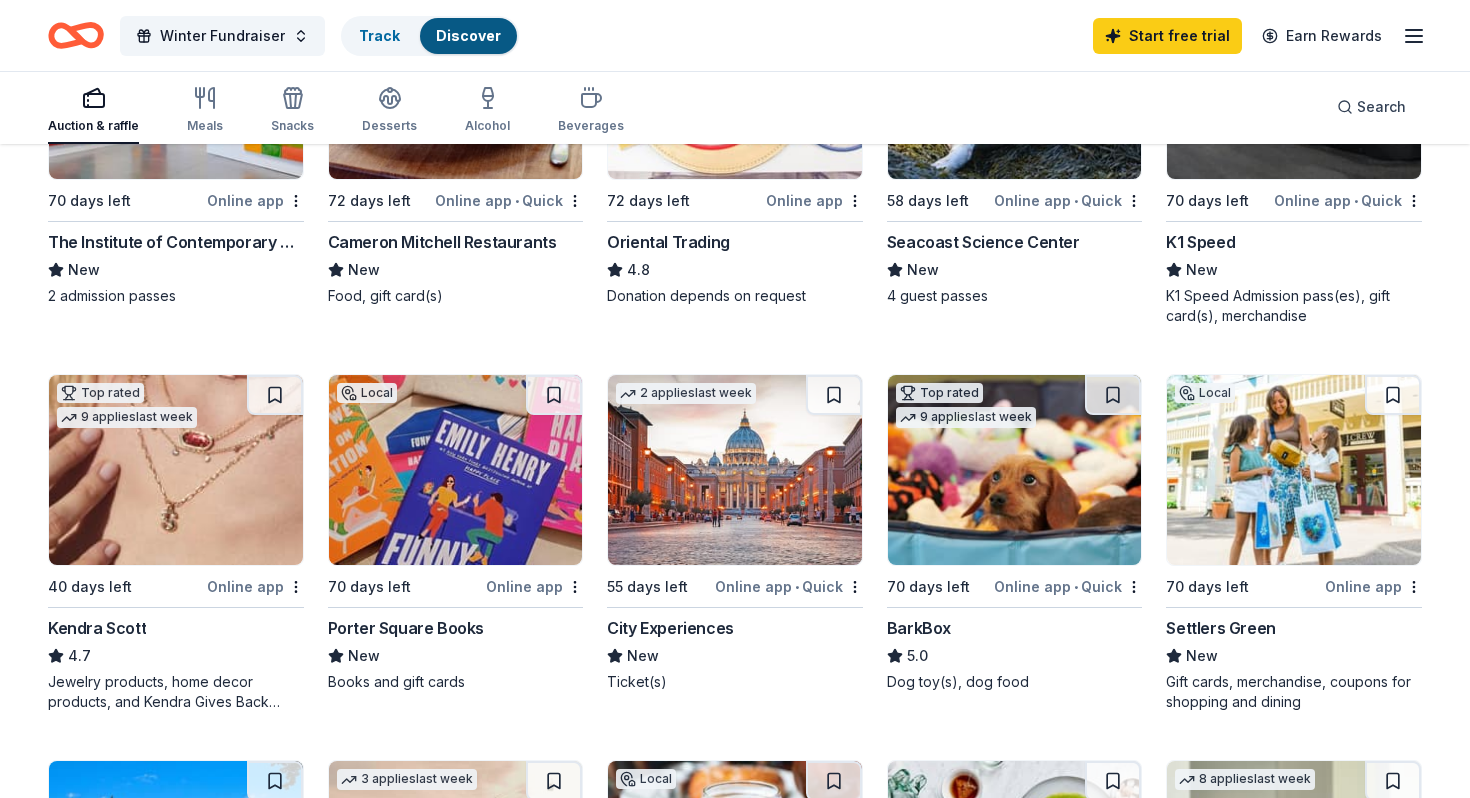 scroll, scrollTop: 484, scrollLeft: 0, axis: vertical 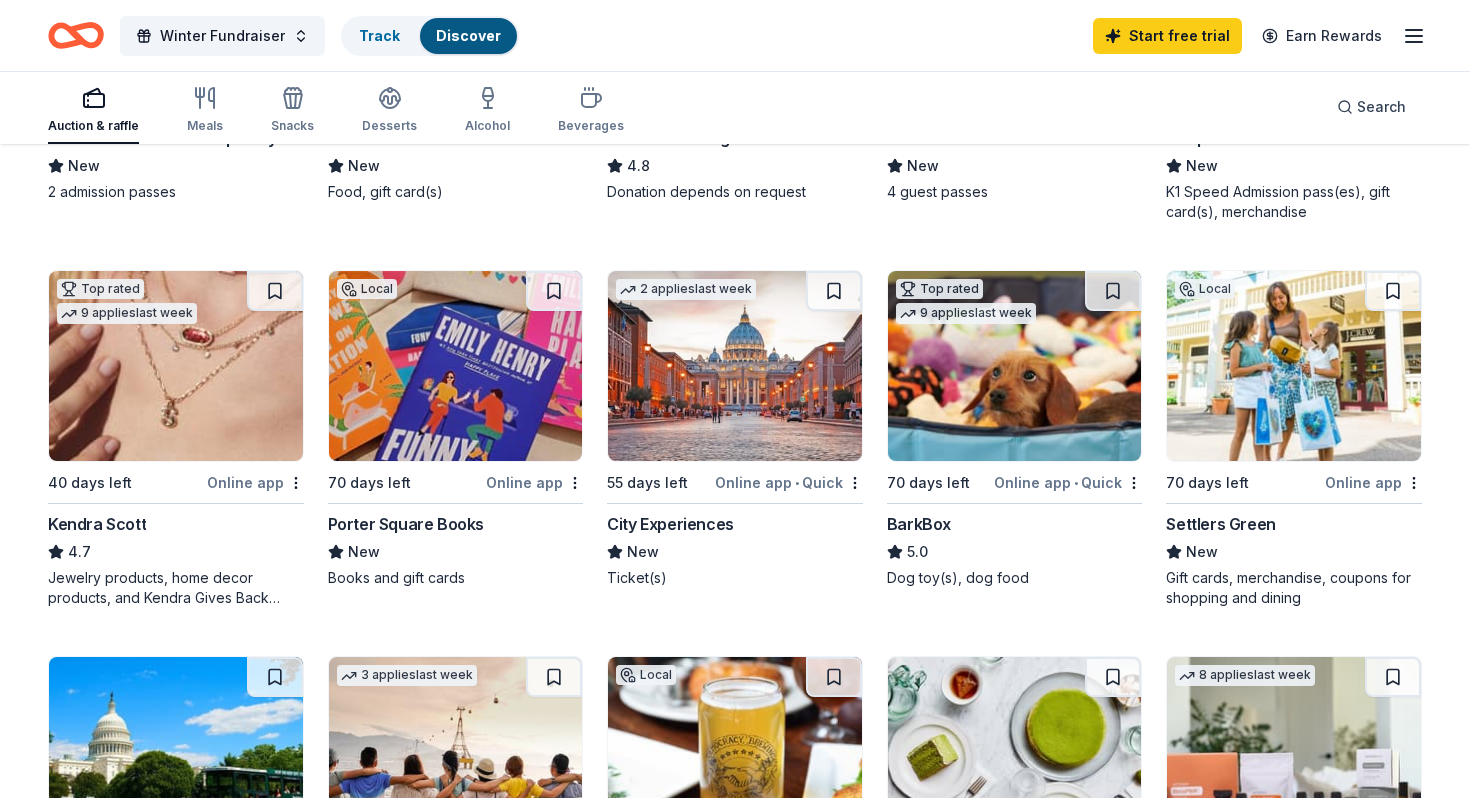 click at bounding box center (456, 366) 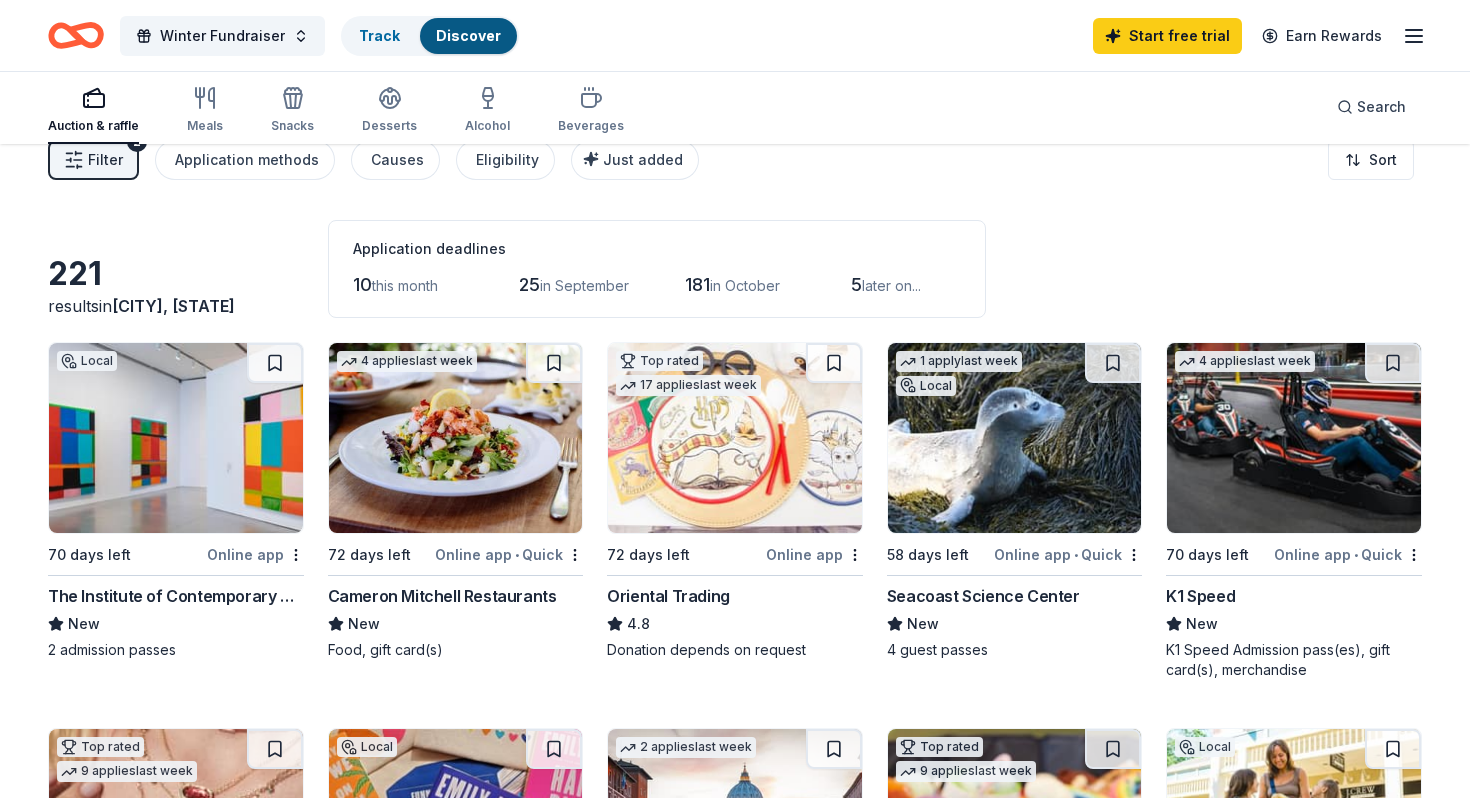 scroll, scrollTop: 0, scrollLeft: 0, axis: both 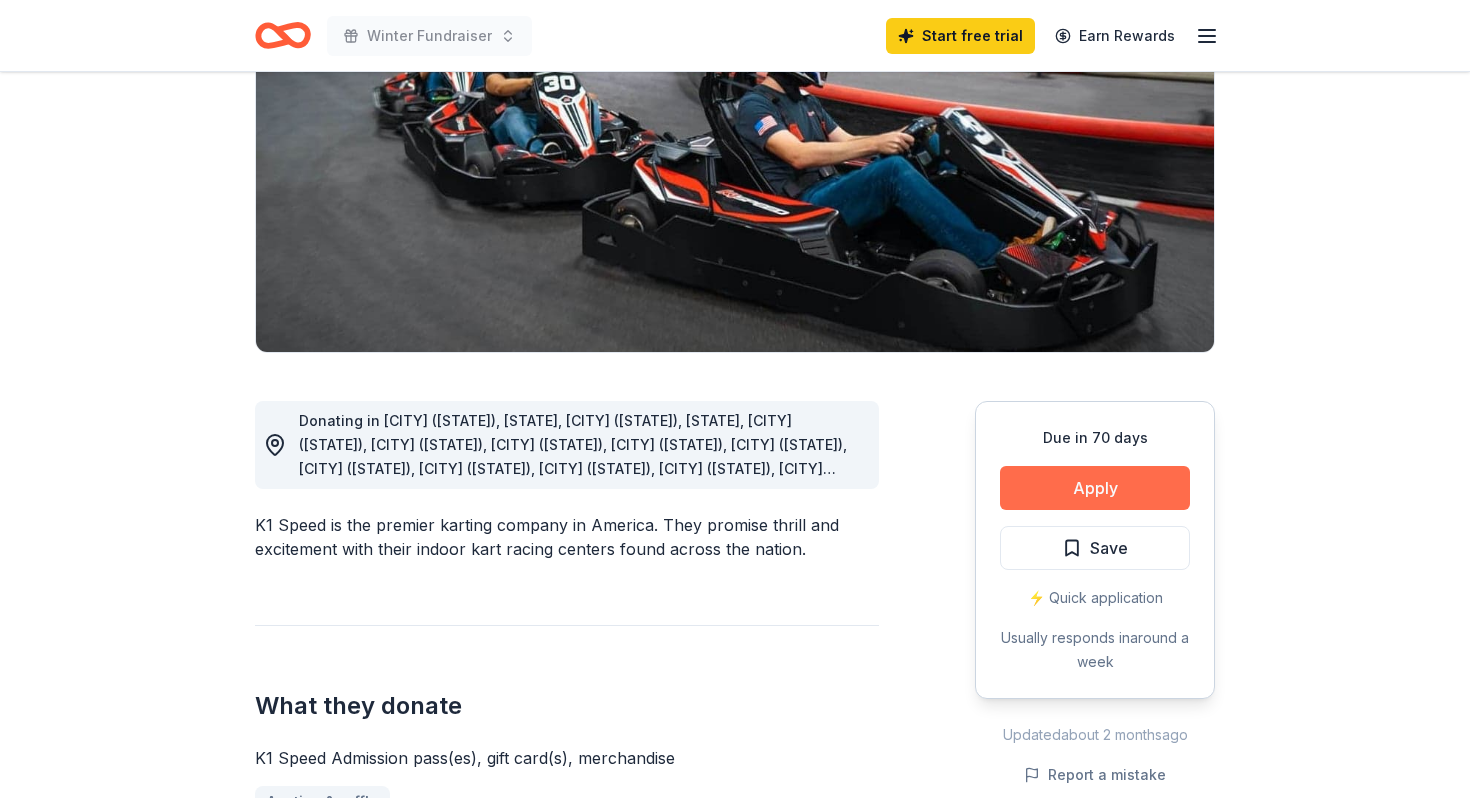 click on "Apply" at bounding box center [1095, 488] 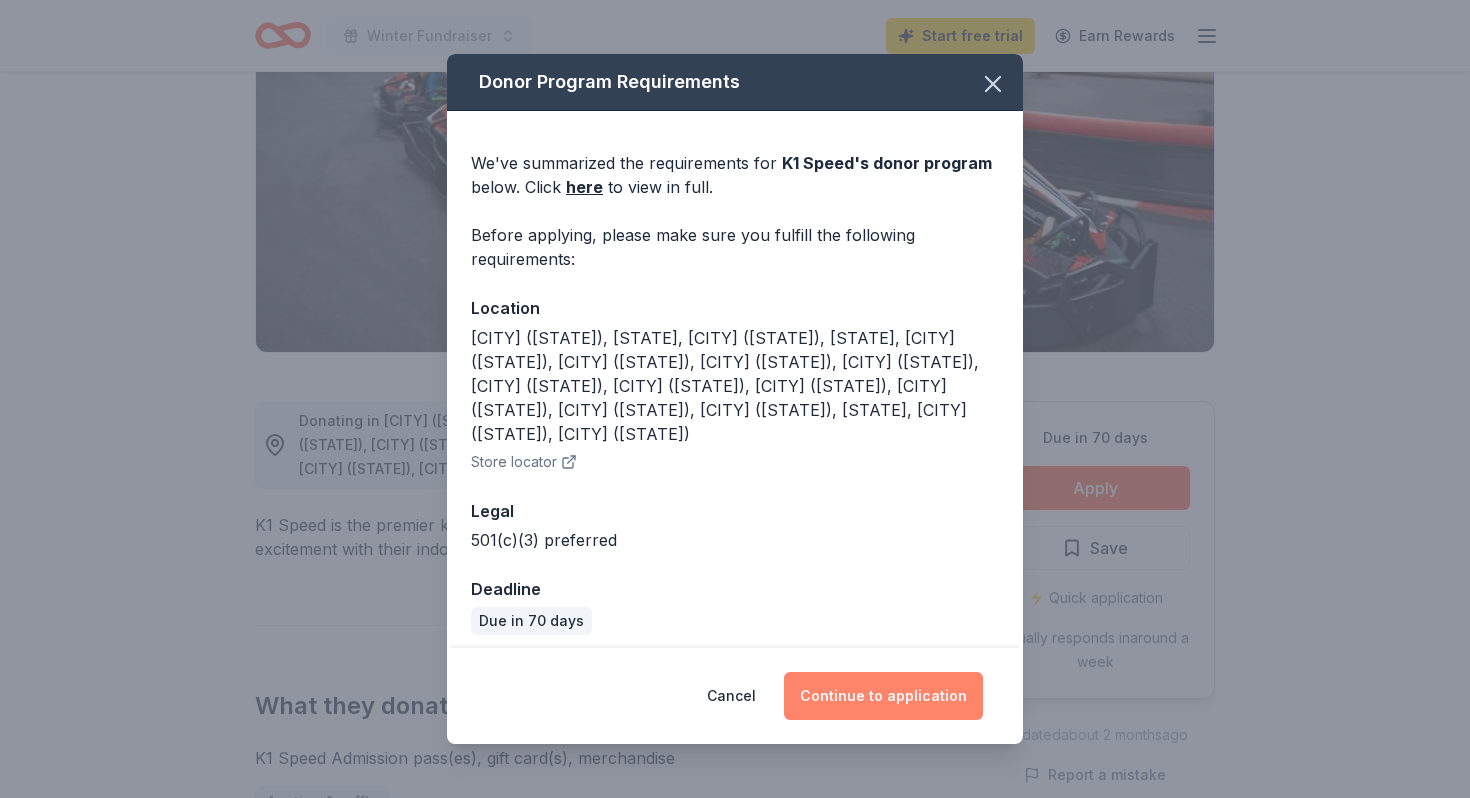 click on "Continue to application" at bounding box center [883, 696] 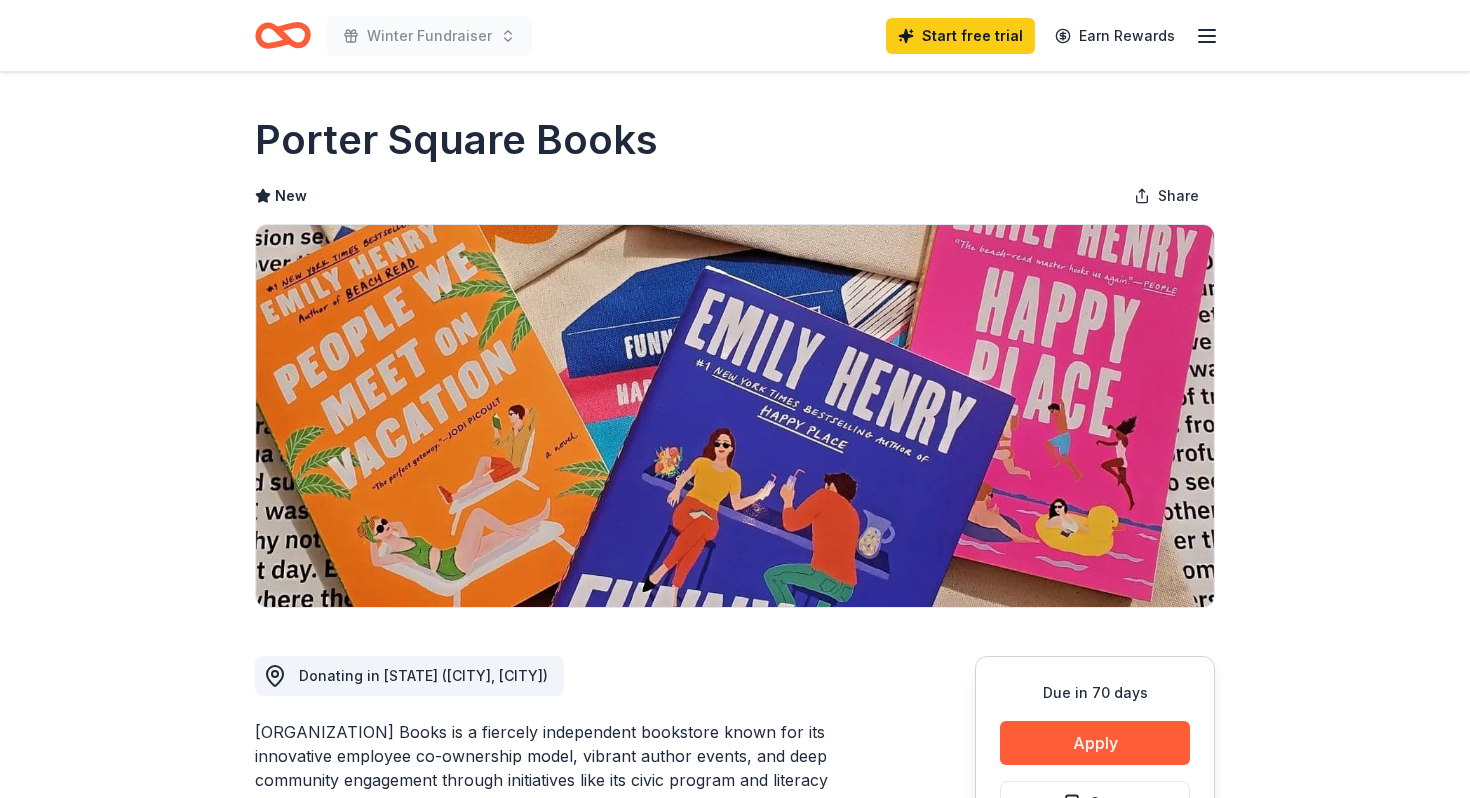 scroll, scrollTop: 0, scrollLeft: 0, axis: both 